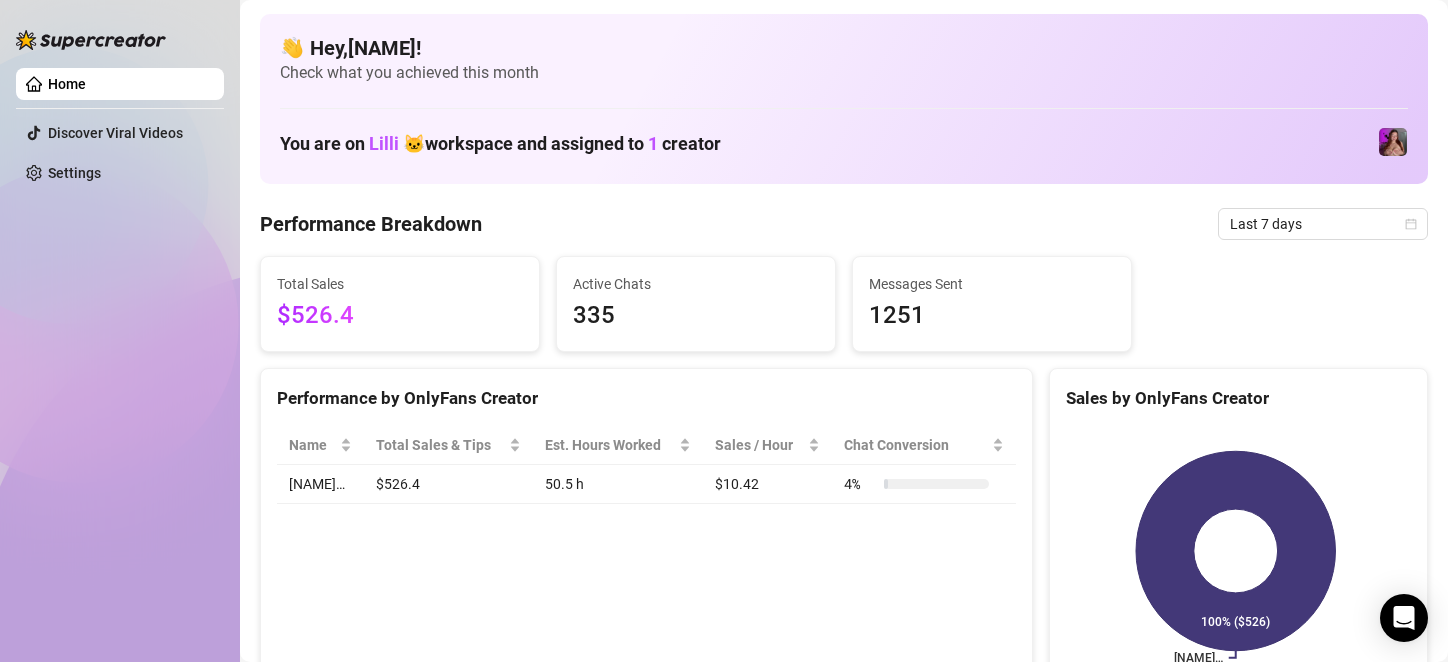 scroll, scrollTop: 0, scrollLeft: 0, axis: both 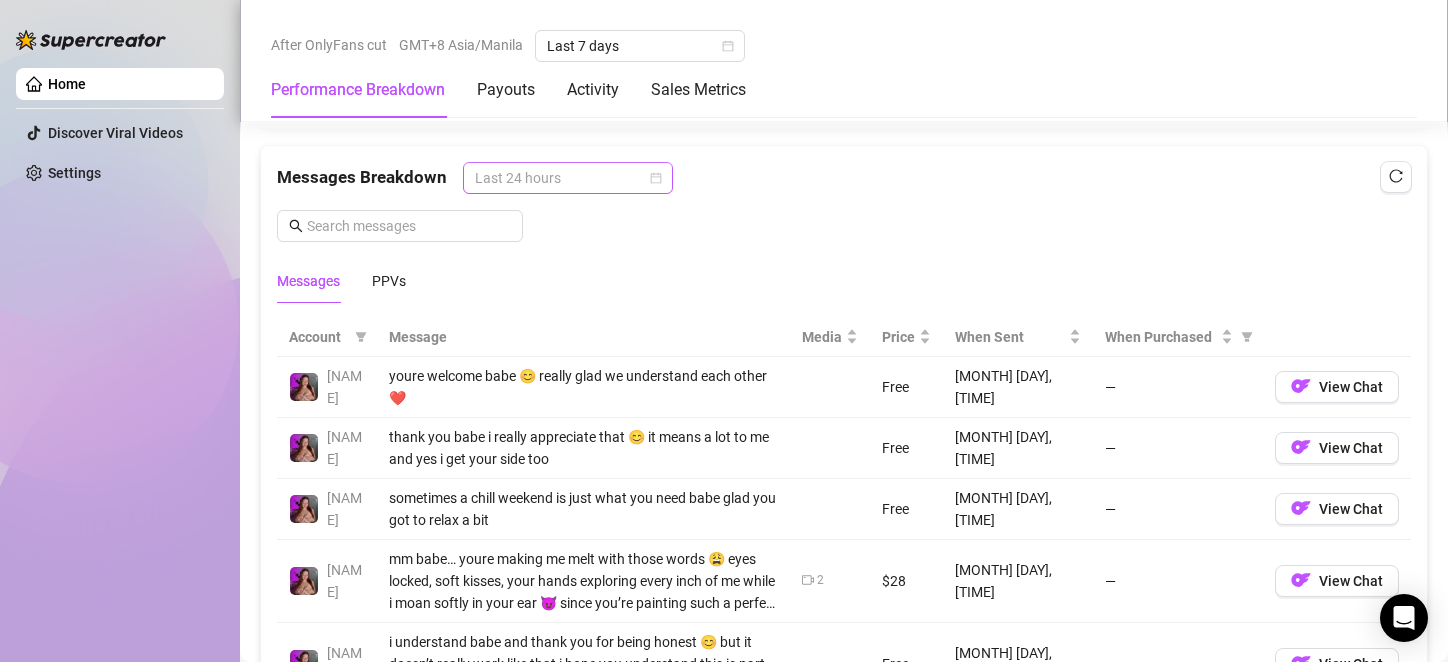 click on "Last 24 hours" at bounding box center (568, 178) 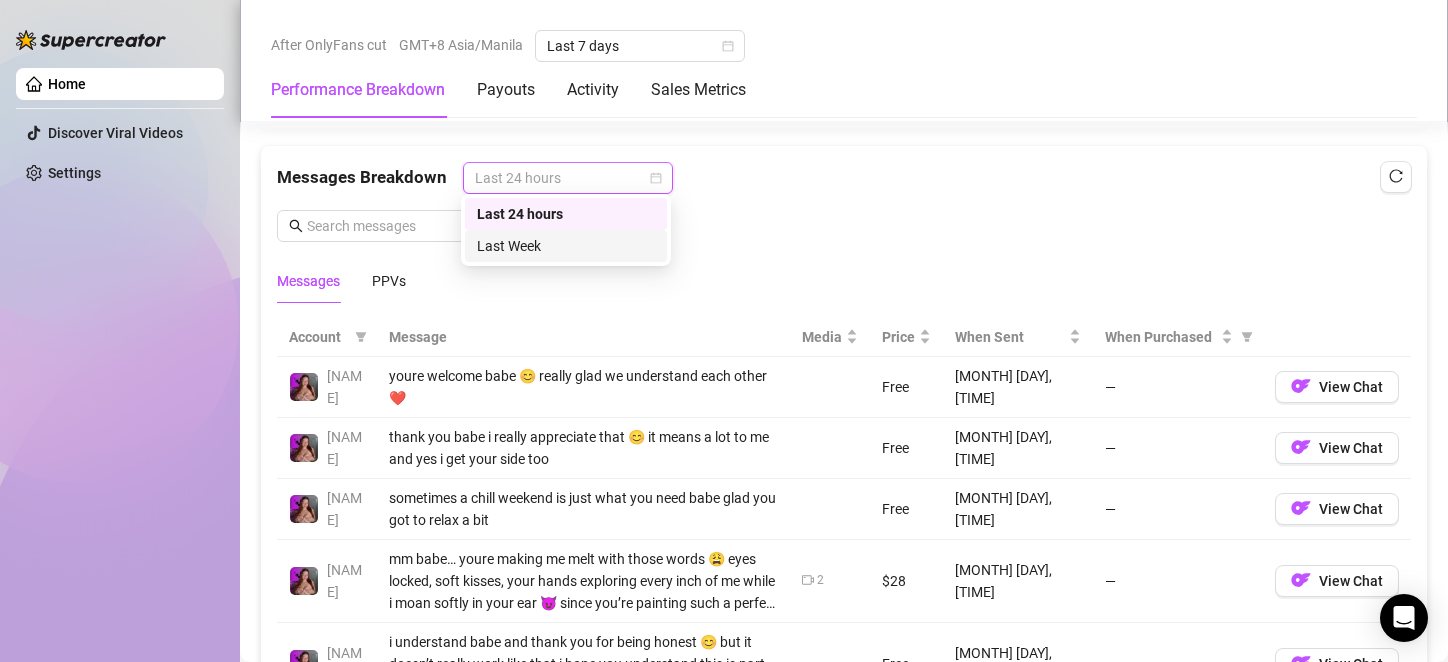 click on "Last Week" at bounding box center (566, 246) 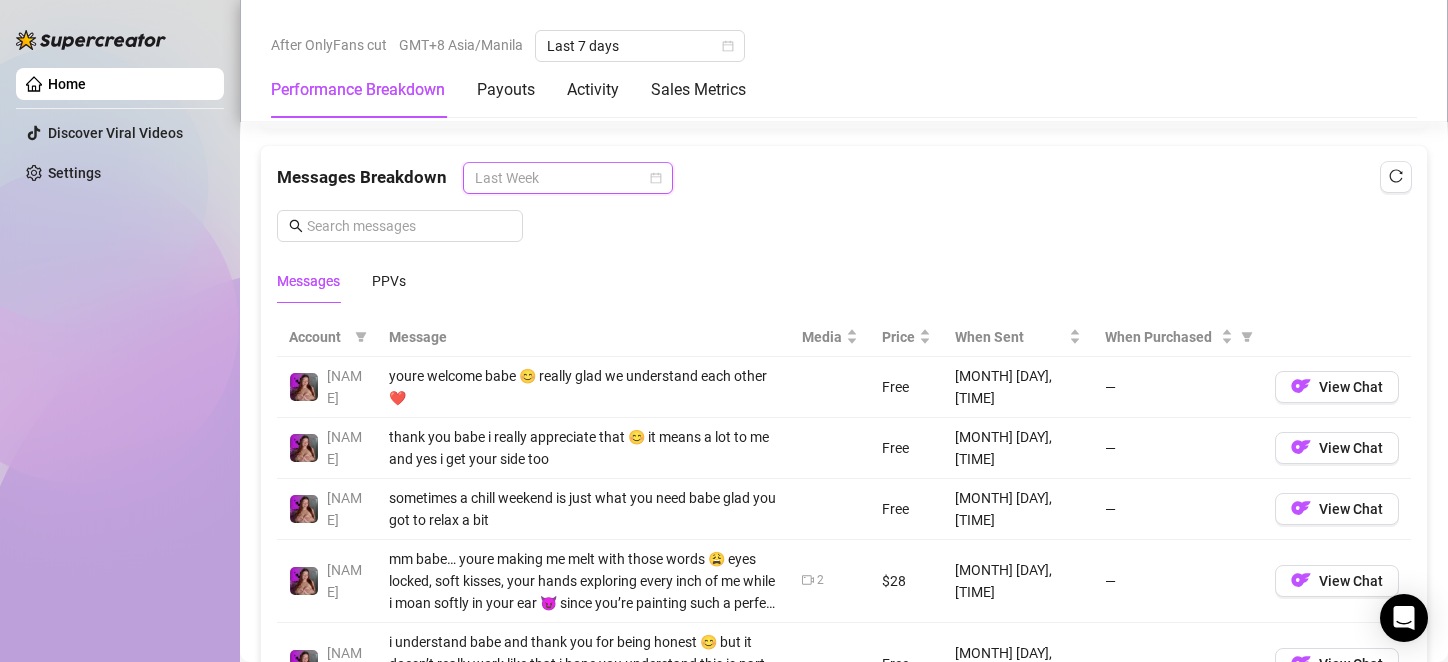 click on "Last Week" at bounding box center (568, 178) 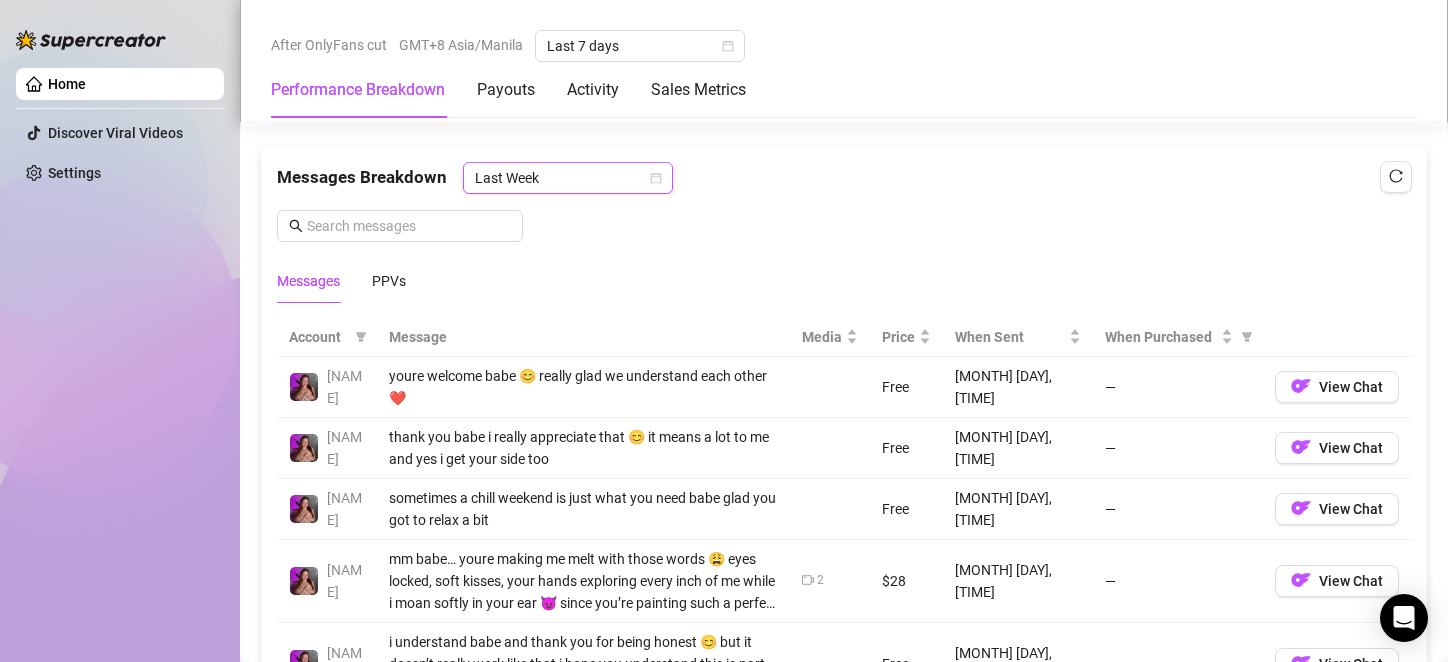 click on "Last Week" at bounding box center (568, 178) 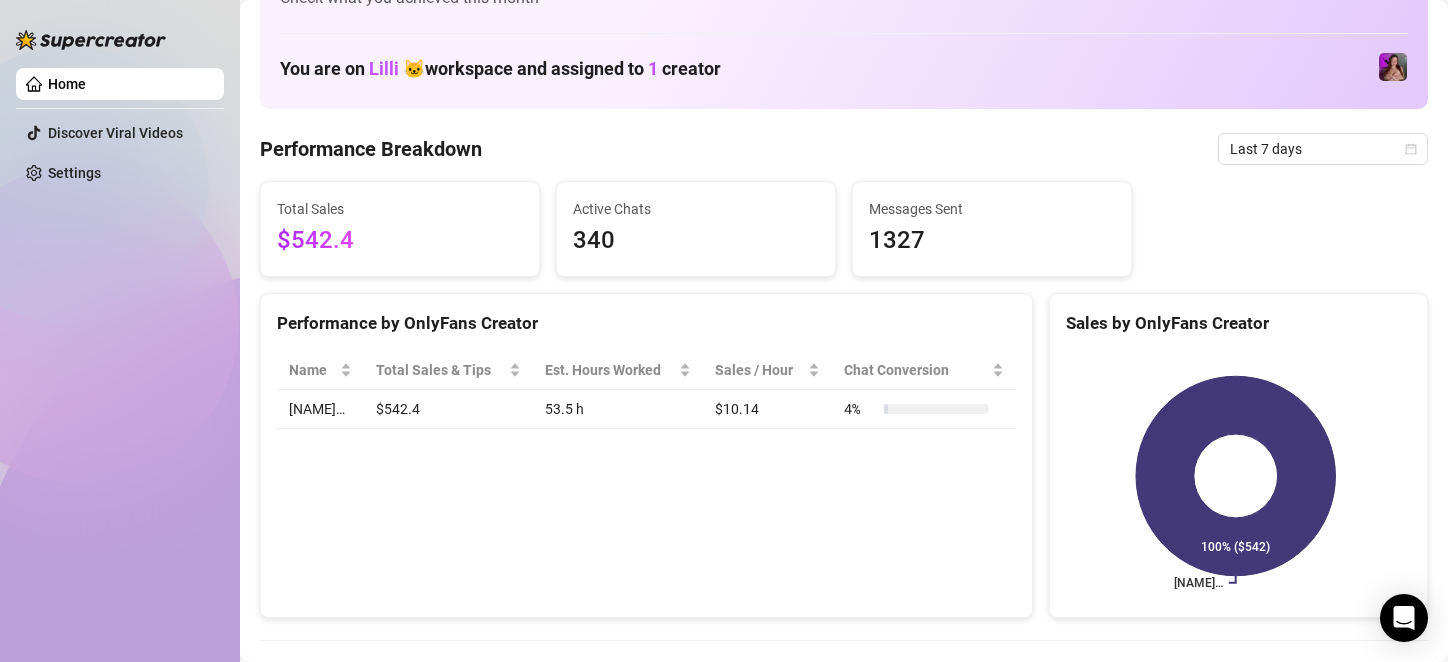 scroll, scrollTop: 0, scrollLeft: 0, axis: both 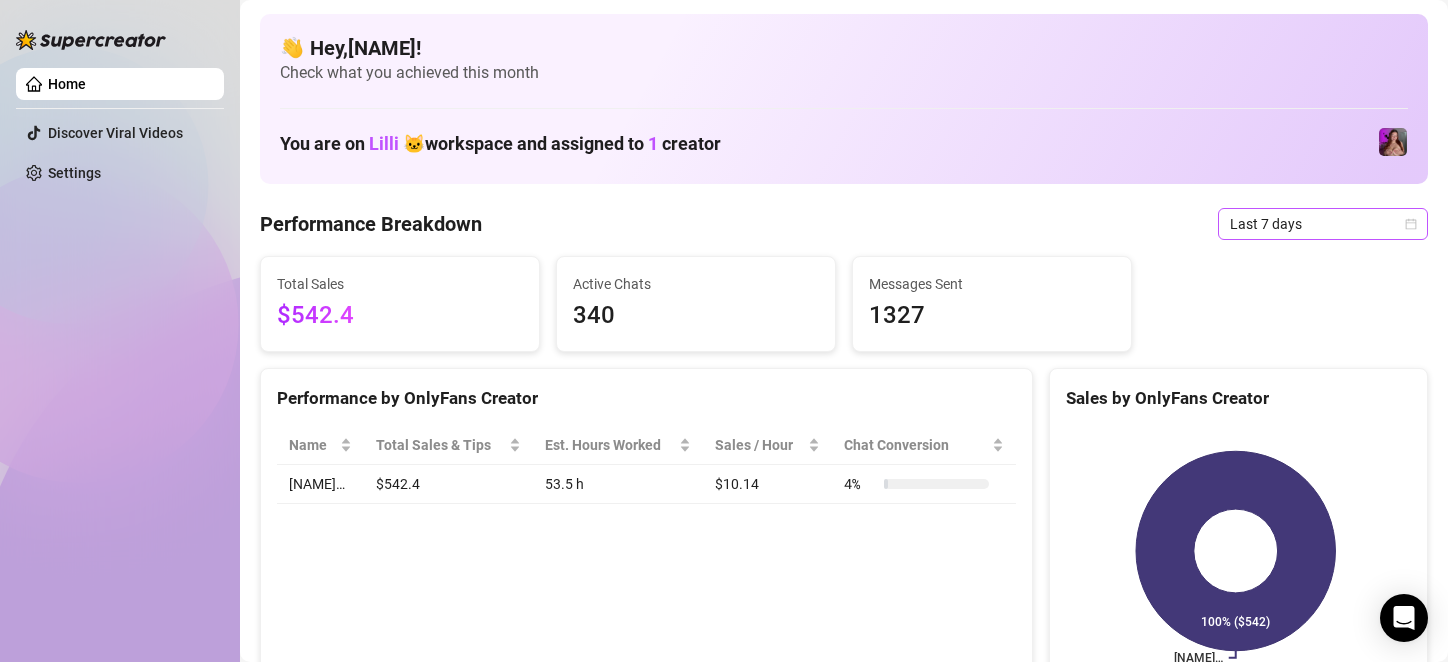 click on "Last 7 days" at bounding box center (1323, 224) 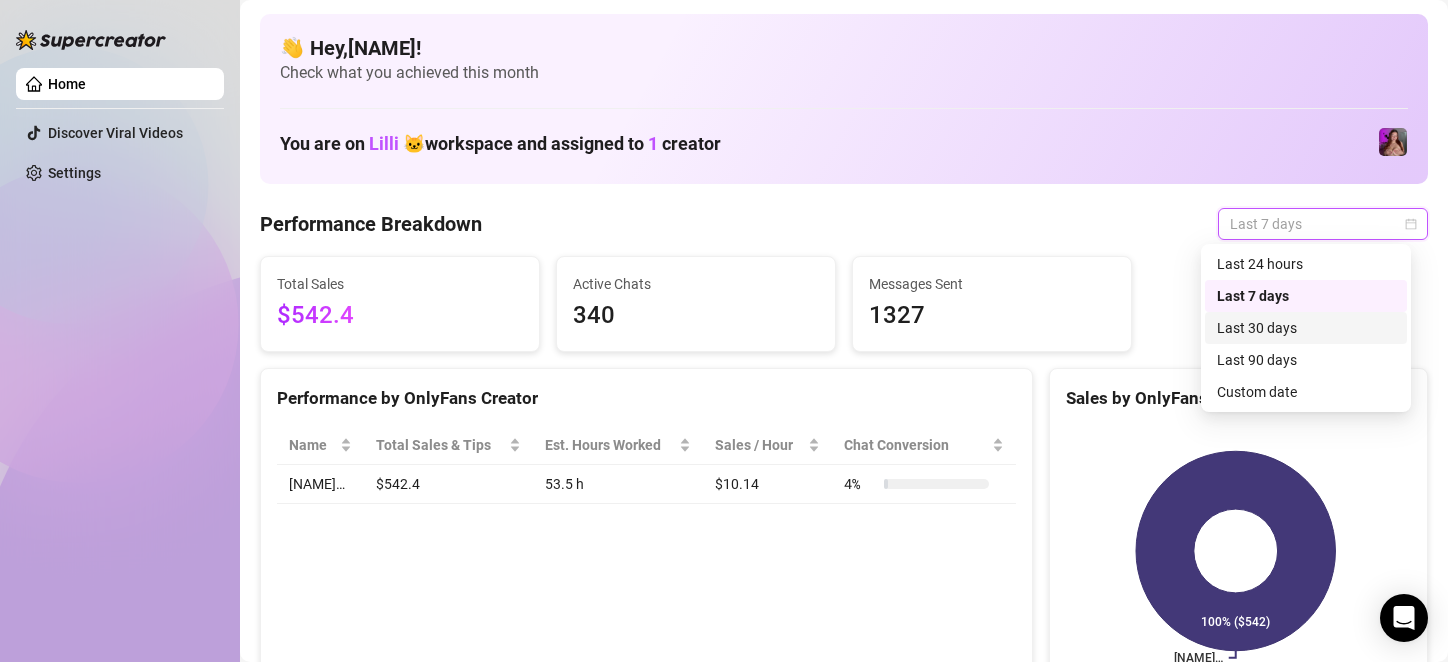 click on "Last 30 days" at bounding box center [1306, 328] 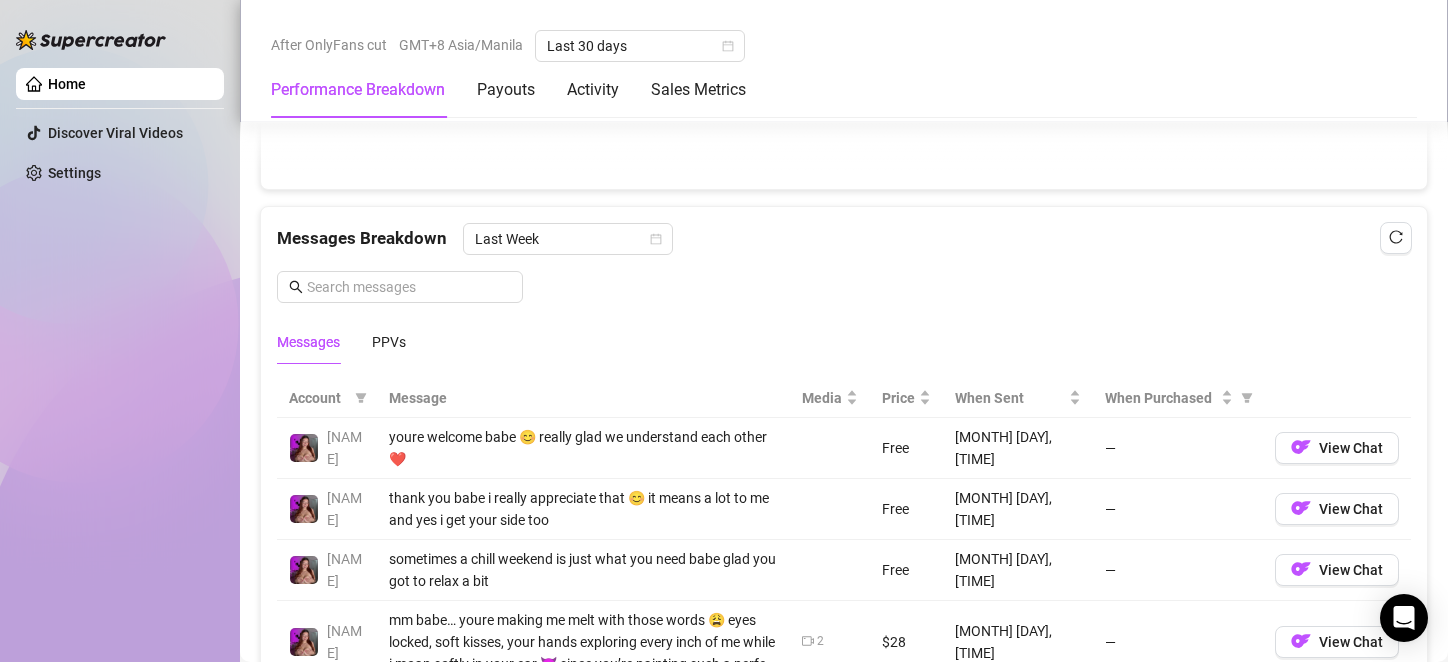 scroll, scrollTop: 1700, scrollLeft: 0, axis: vertical 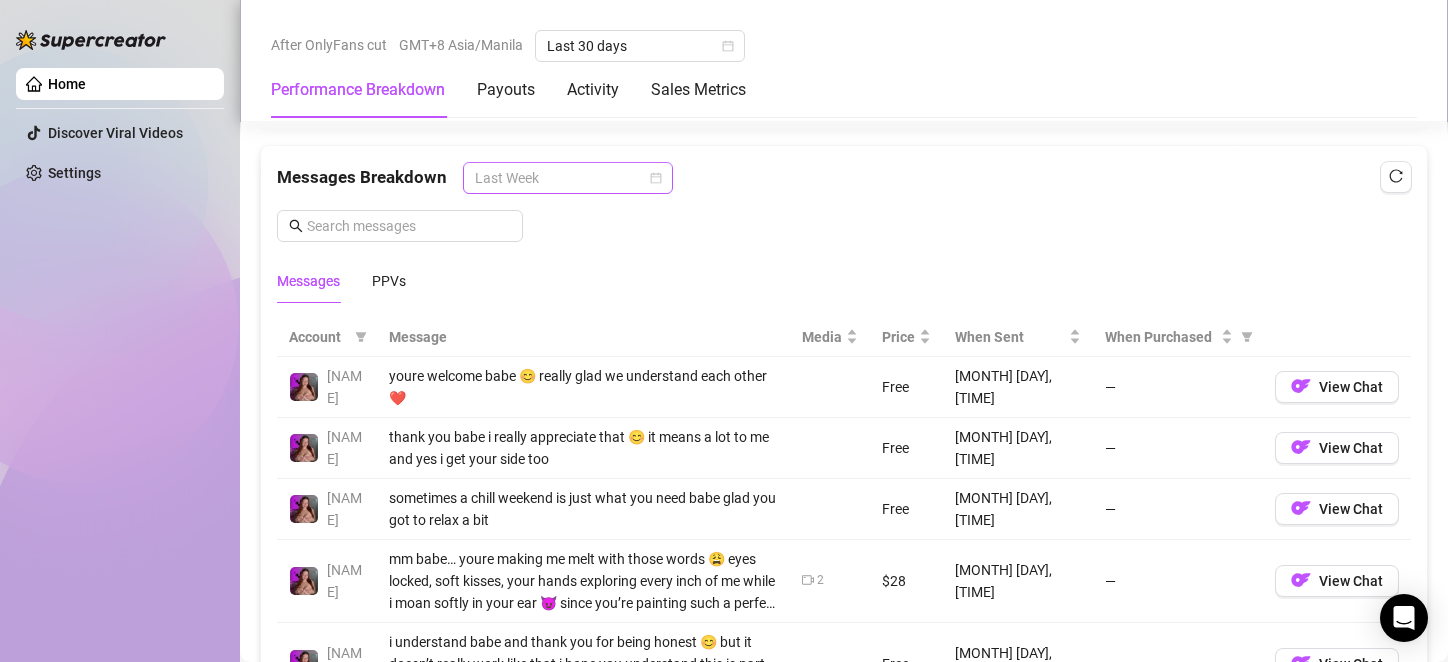 click on "Last Week" at bounding box center [568, 178] 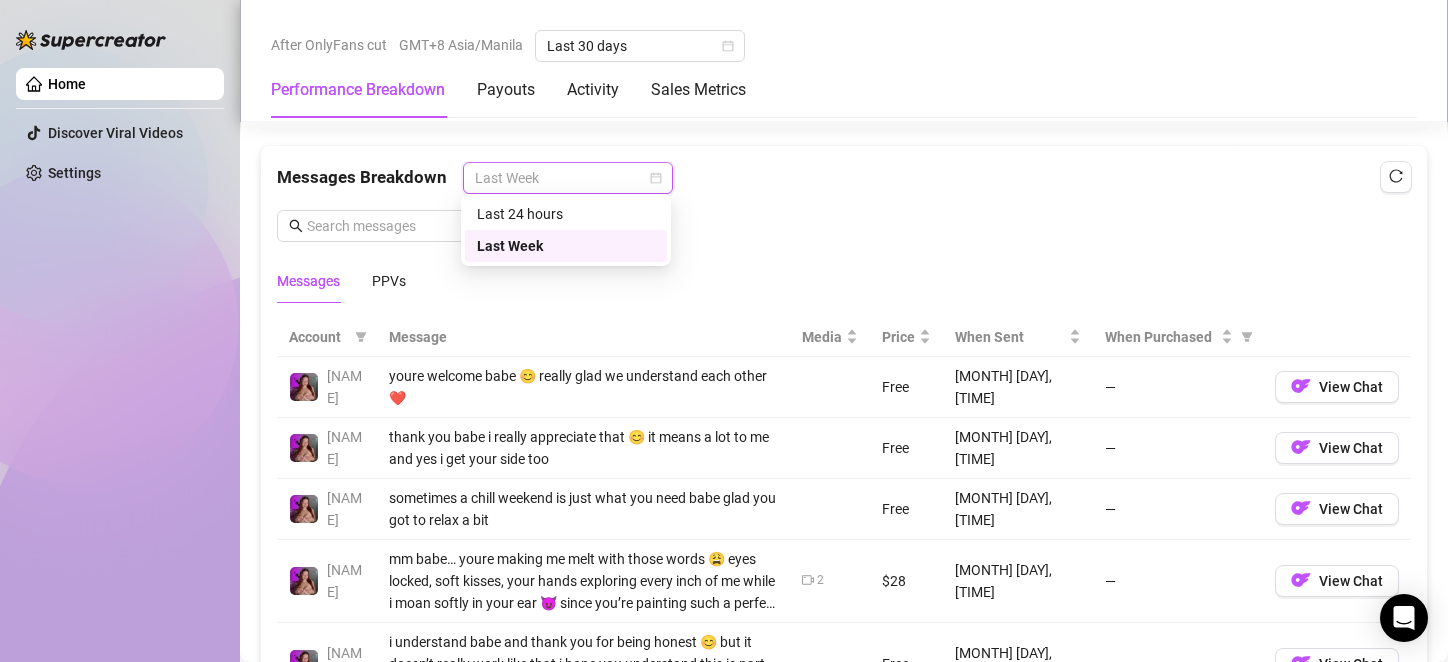 click on "Last Week" at bounding box center (566, 246) 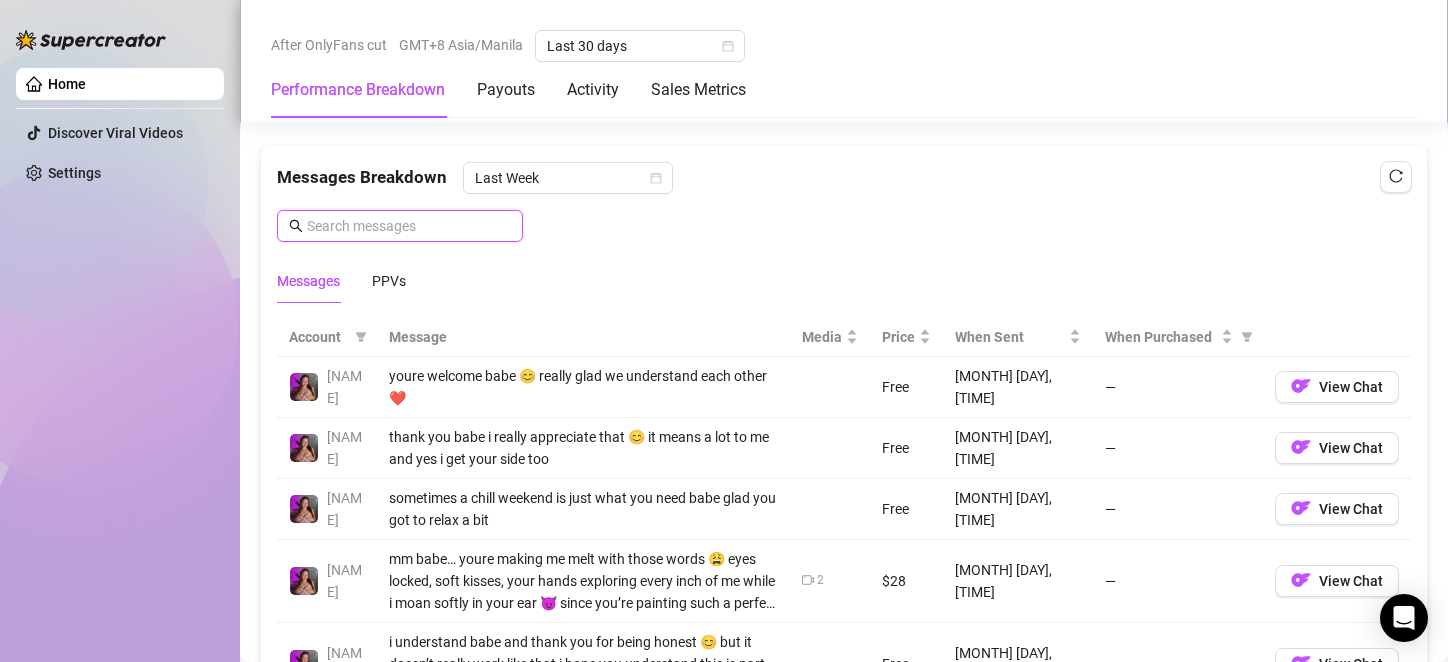 click at bounding box center (409, 226) 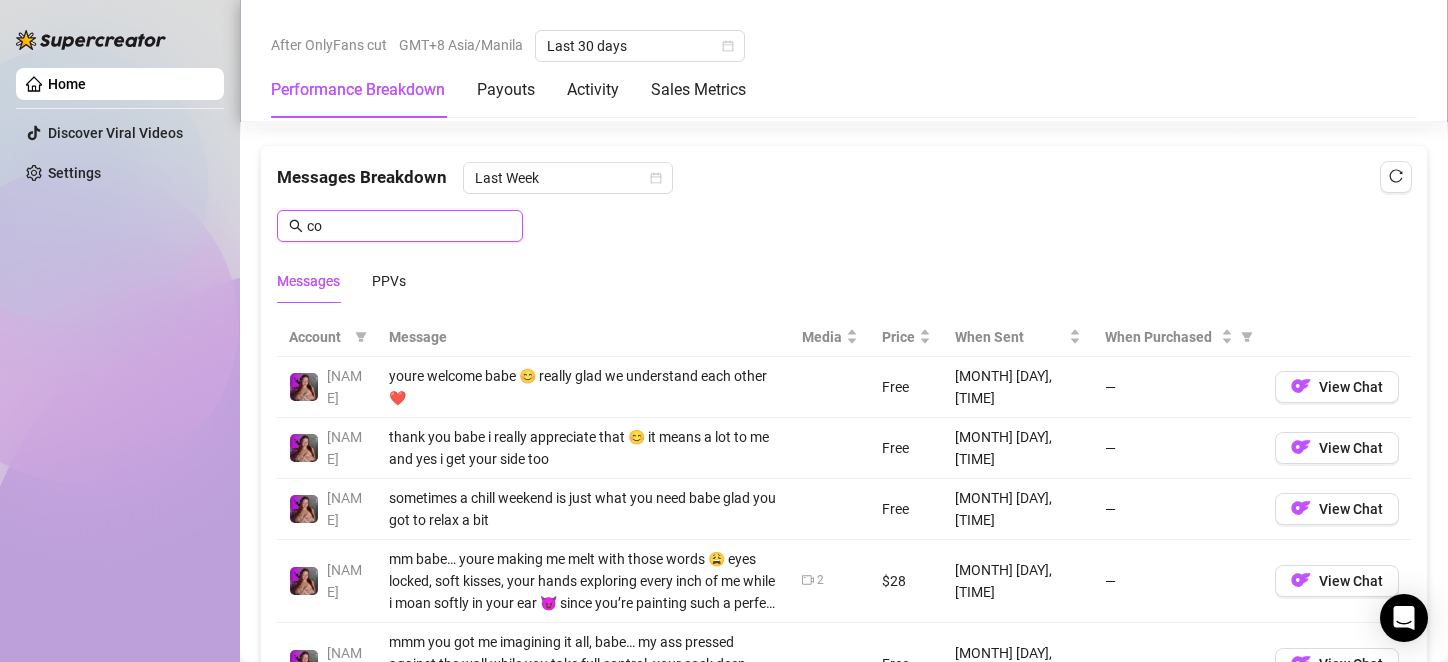 type on "c" 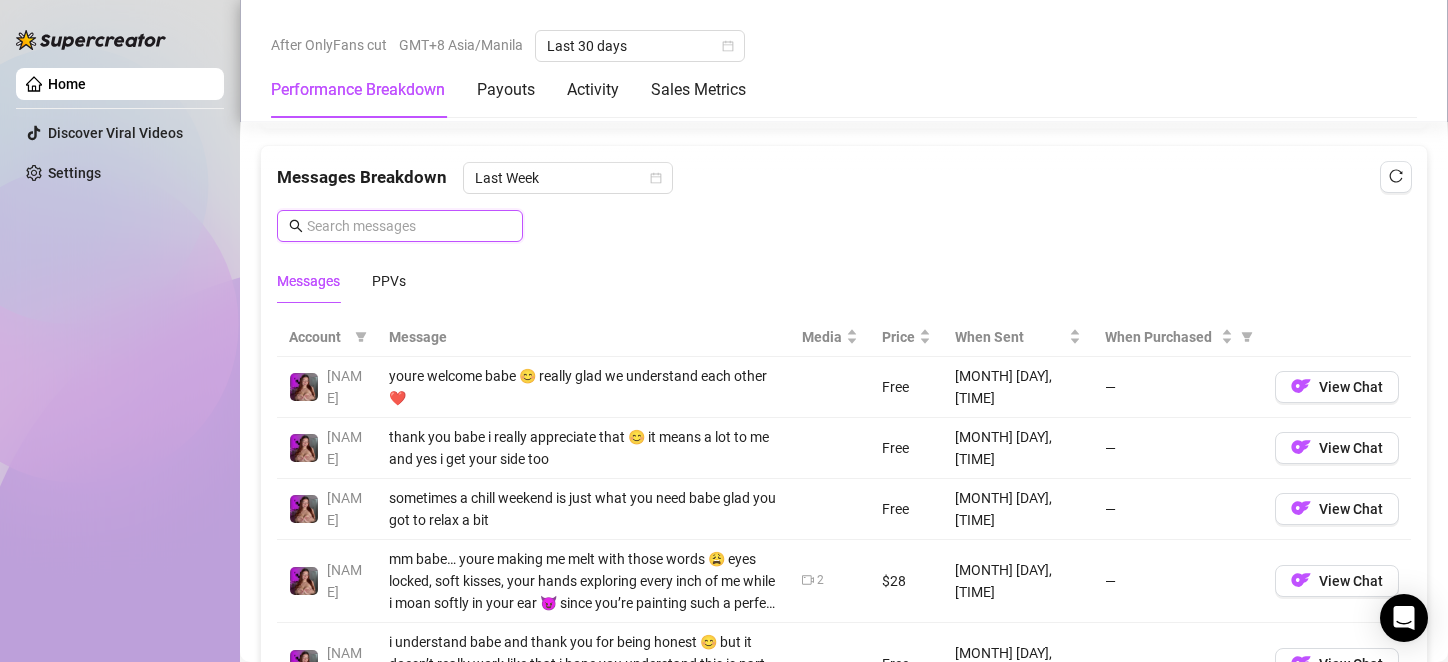 click at bounding box center [409, 226] 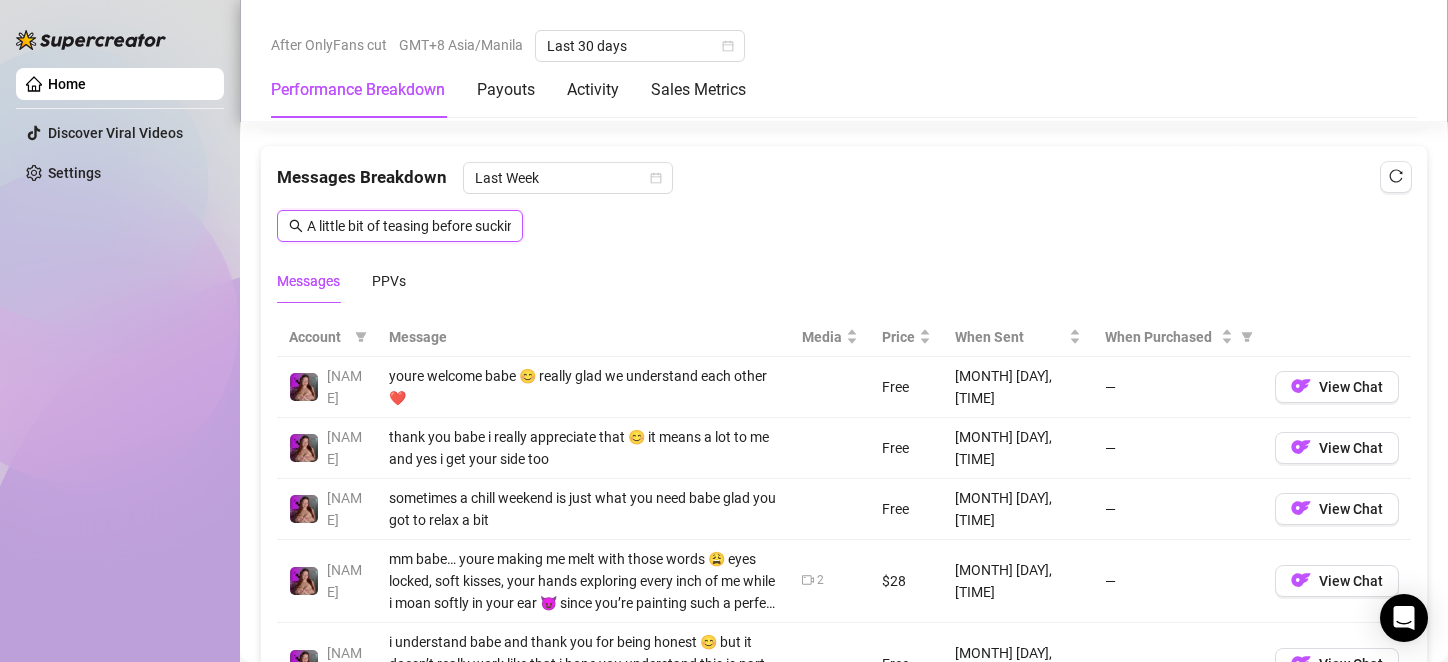 scroll, scrollTop: 0, scrollLeft: 326, axis: horizontal 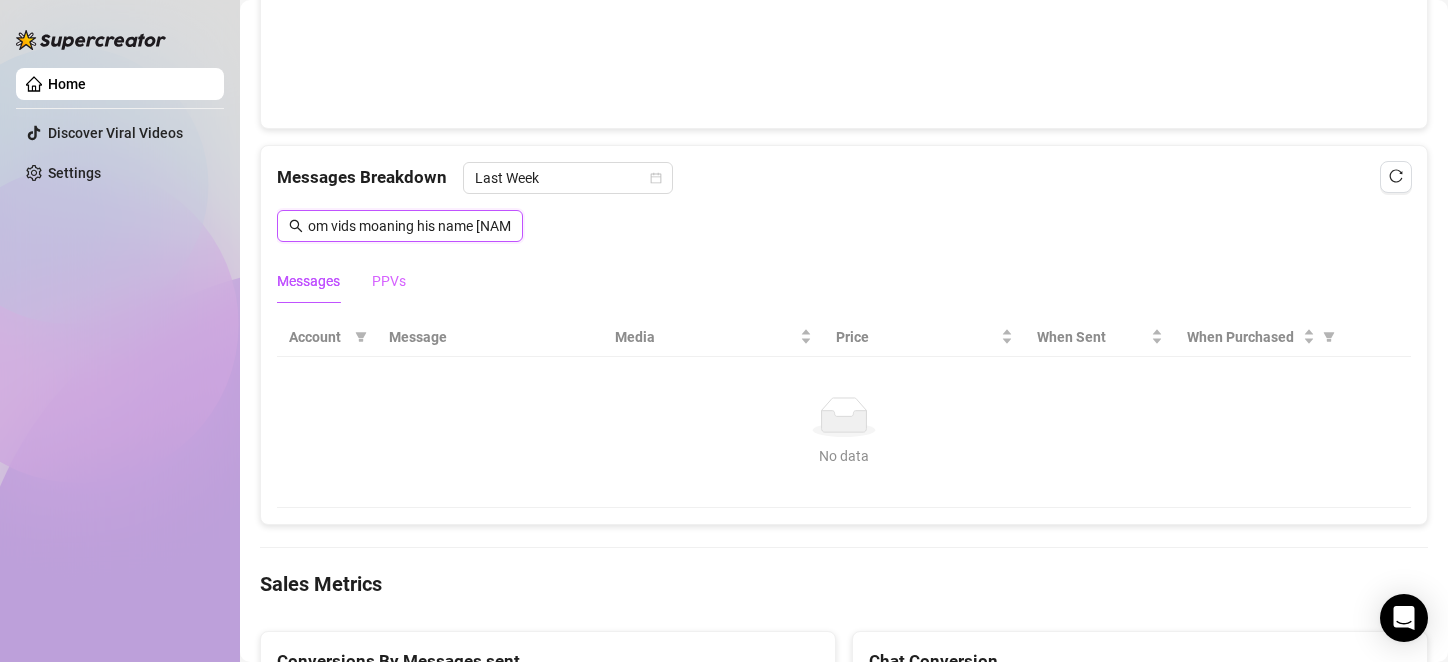 type on "A little bit of teasing before sucking my dildo , BJ custom vids moaning his name Cole" 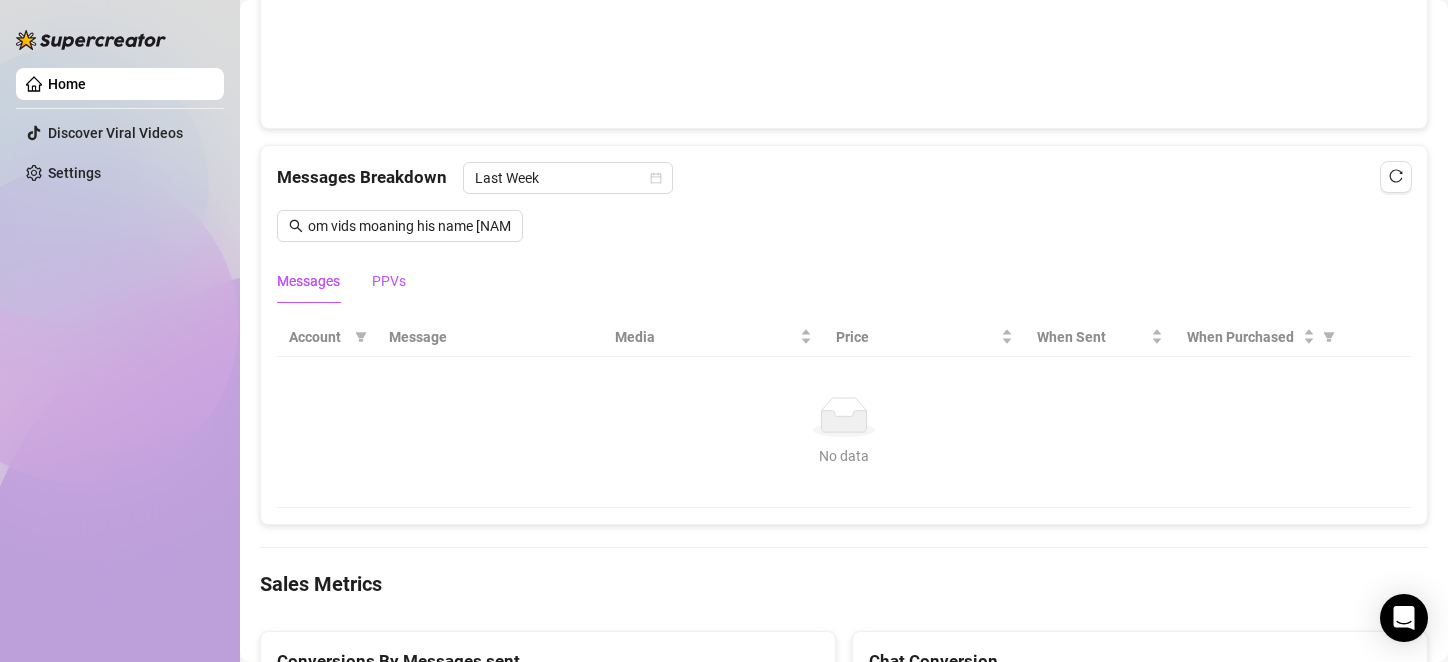 scroll, scrollTop: 0, scrollLeft: 0, axis: both 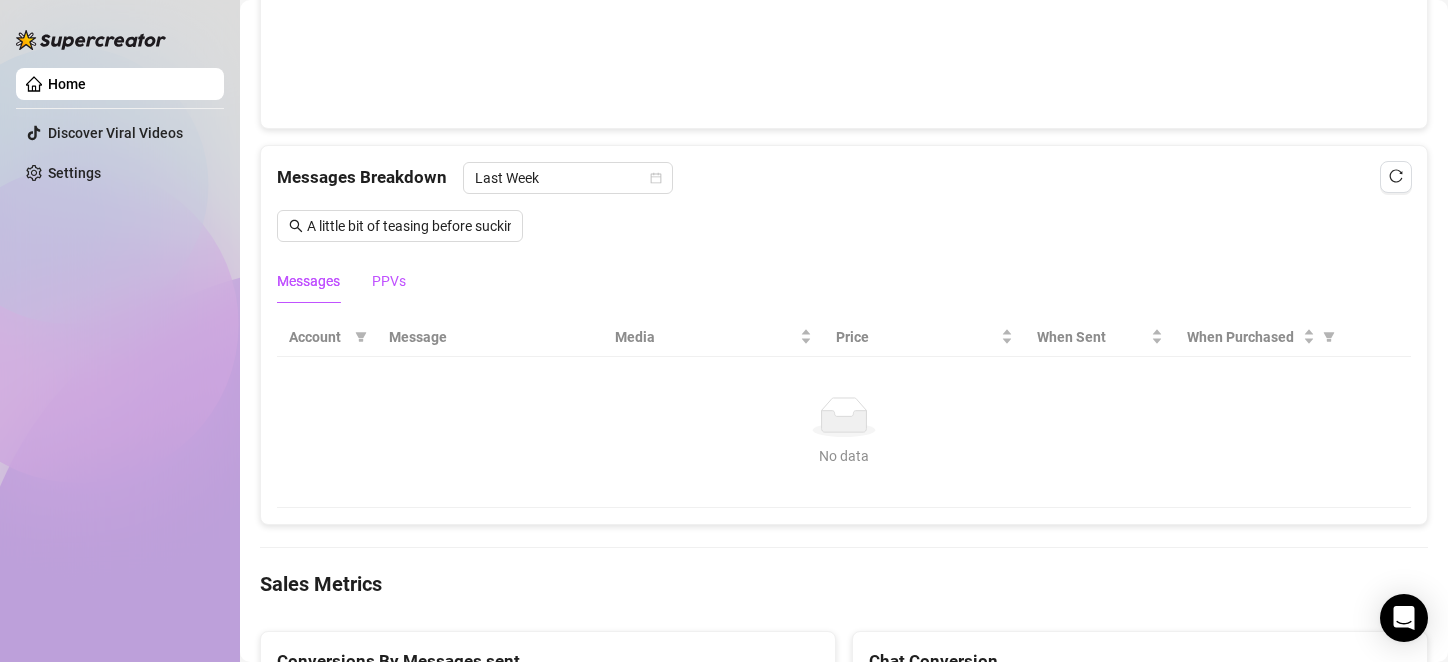 click on "PPVs" at bounding box center [389, 281] 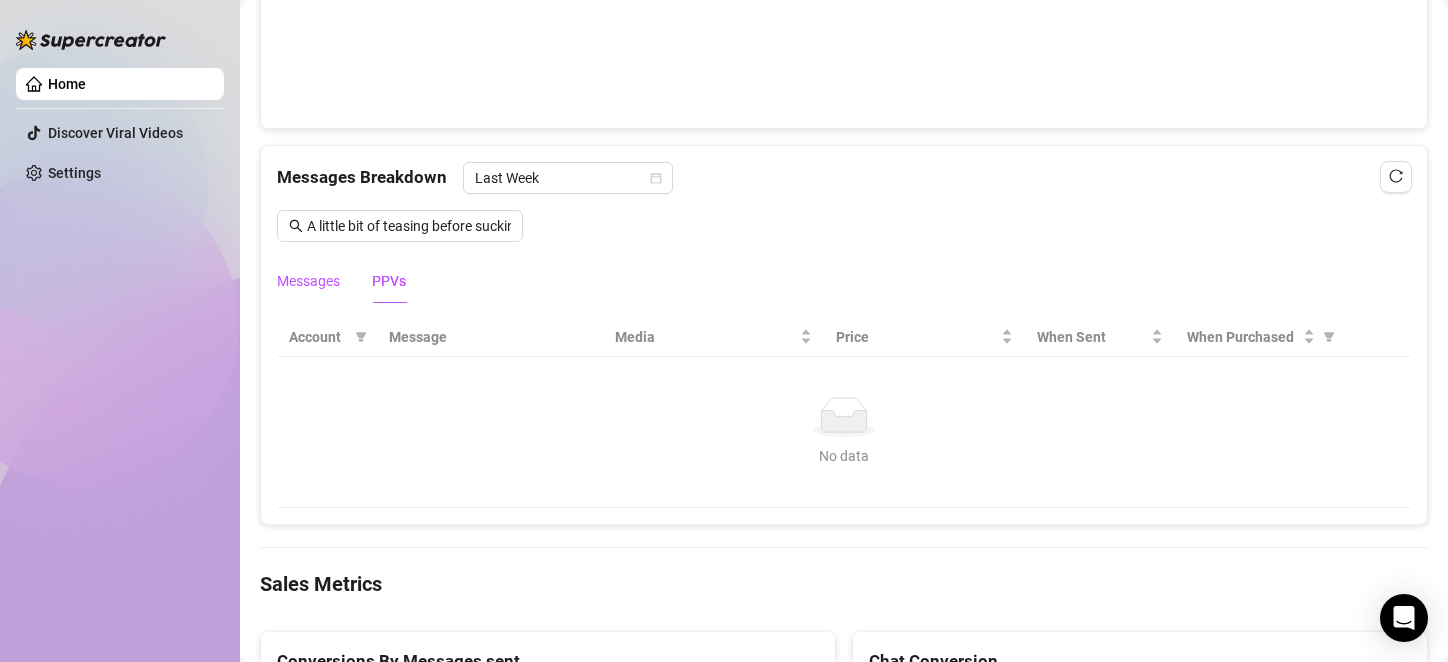click on "Messages" at bounding box center [308, 281] 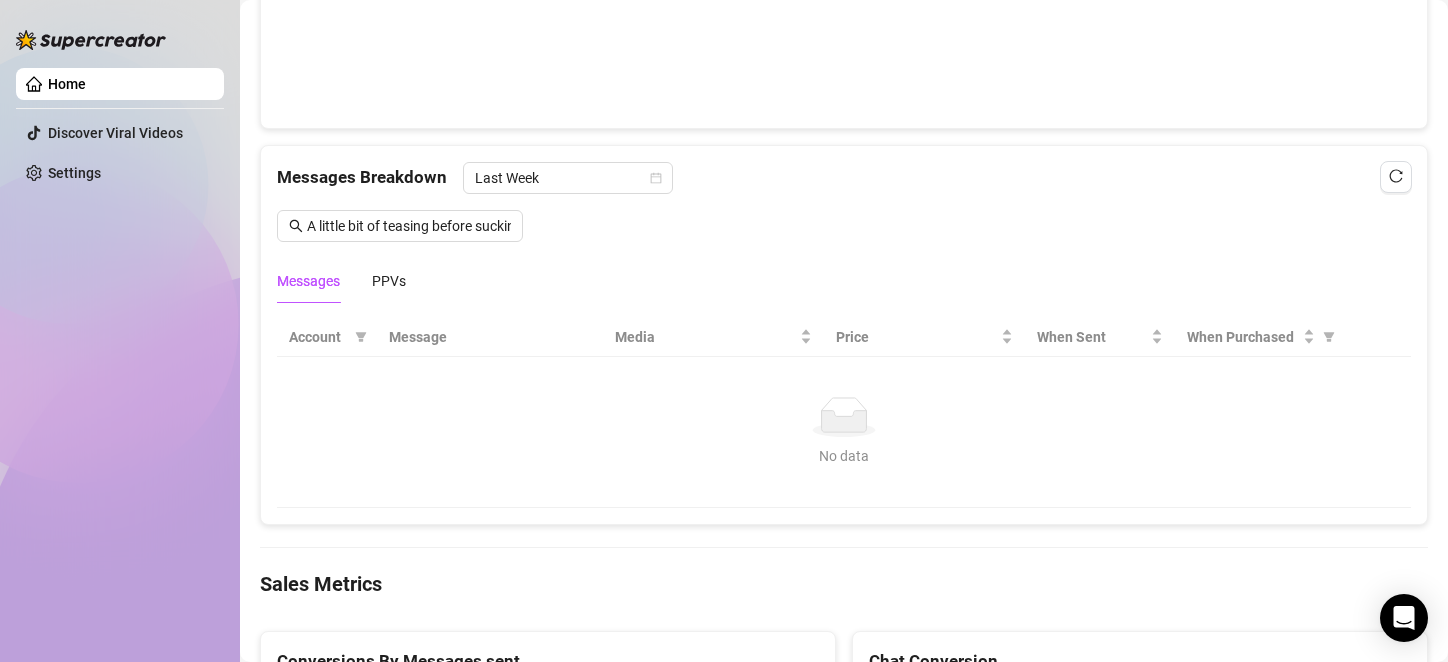 click on "Account" at bounding box center [327, 337] 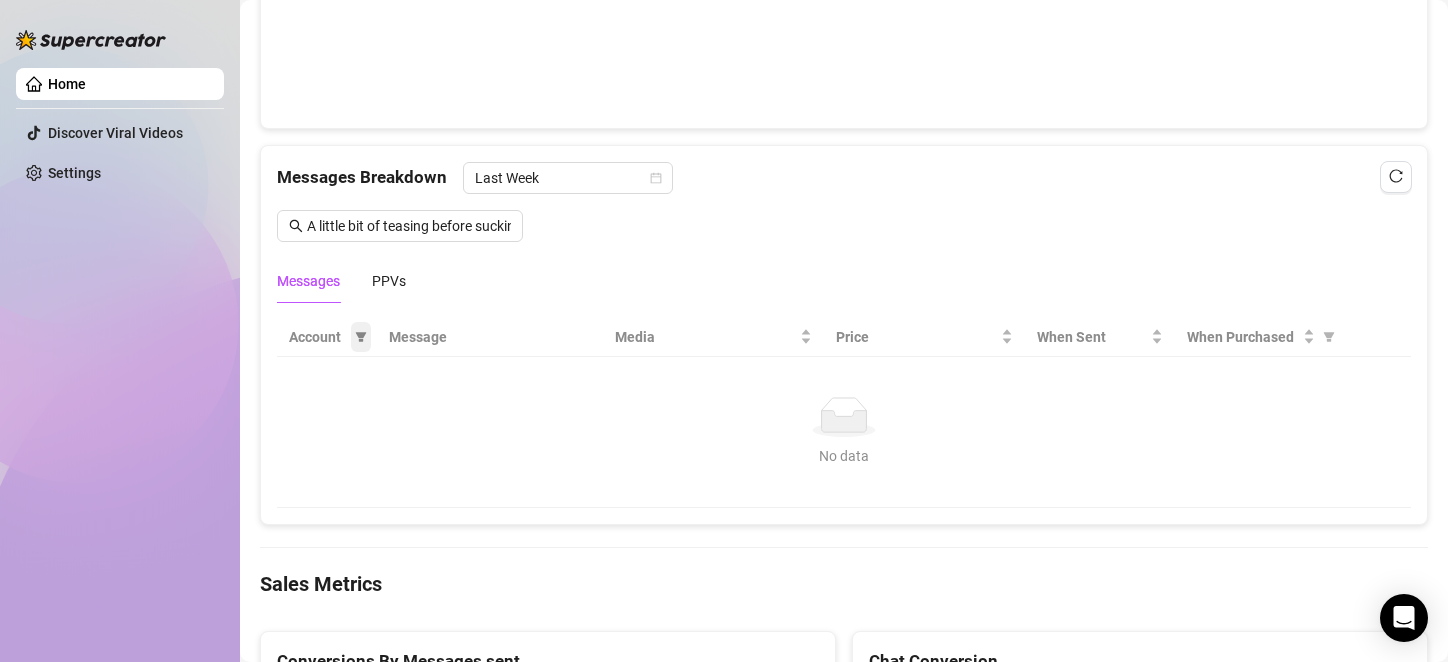 click 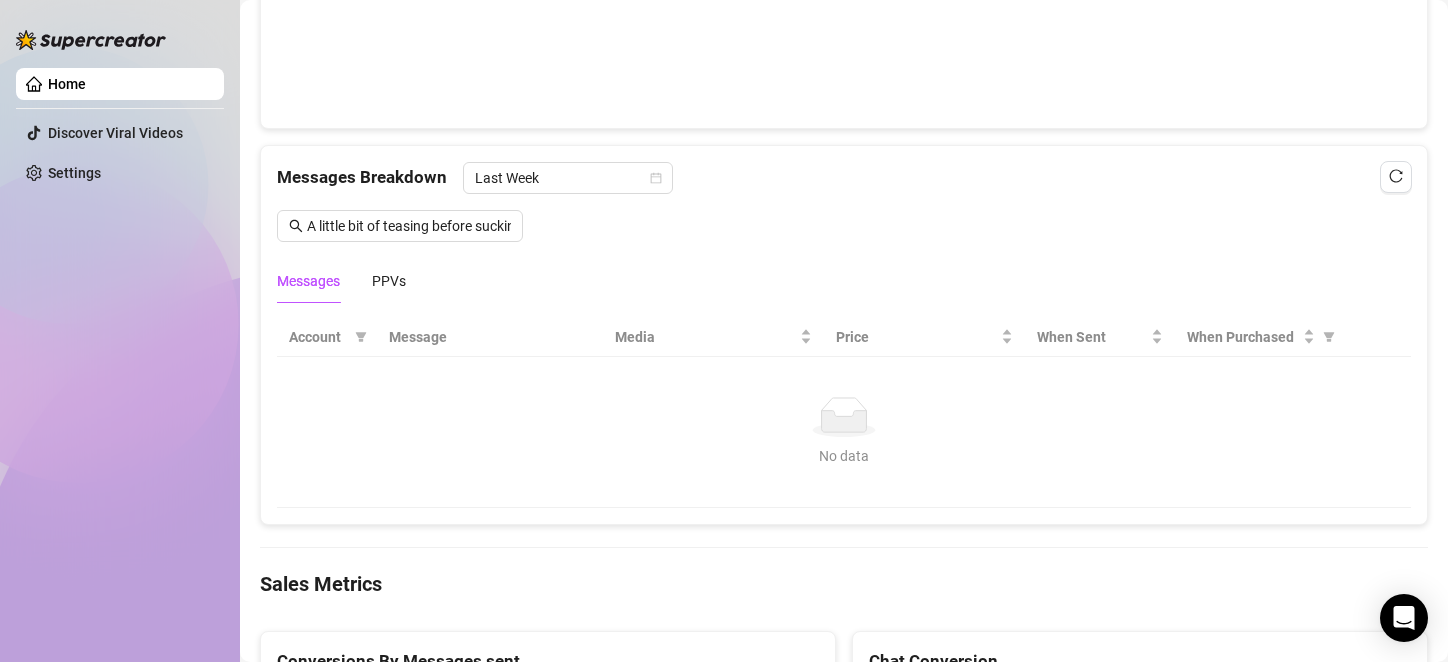 click on "No data" at bounding box center [844, 417] 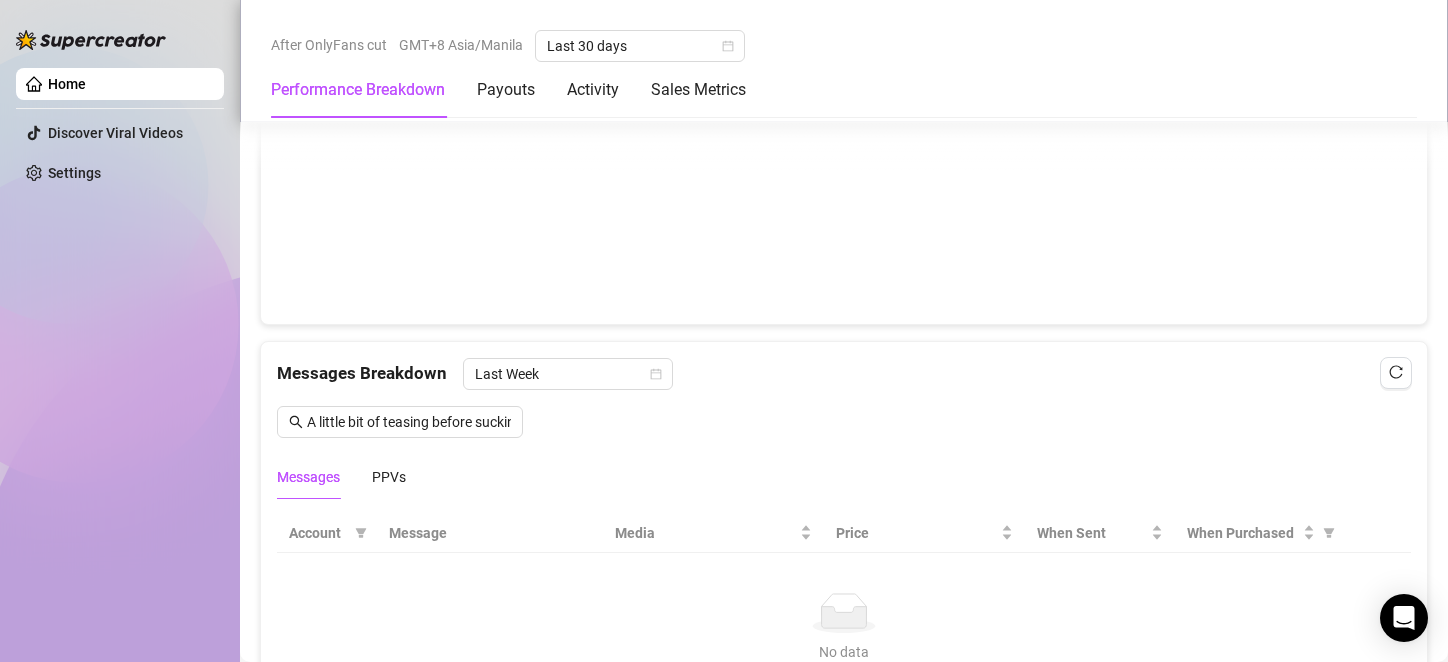 scroll, scrollTop: 1500, scrollLeft: 0, axis: vertical 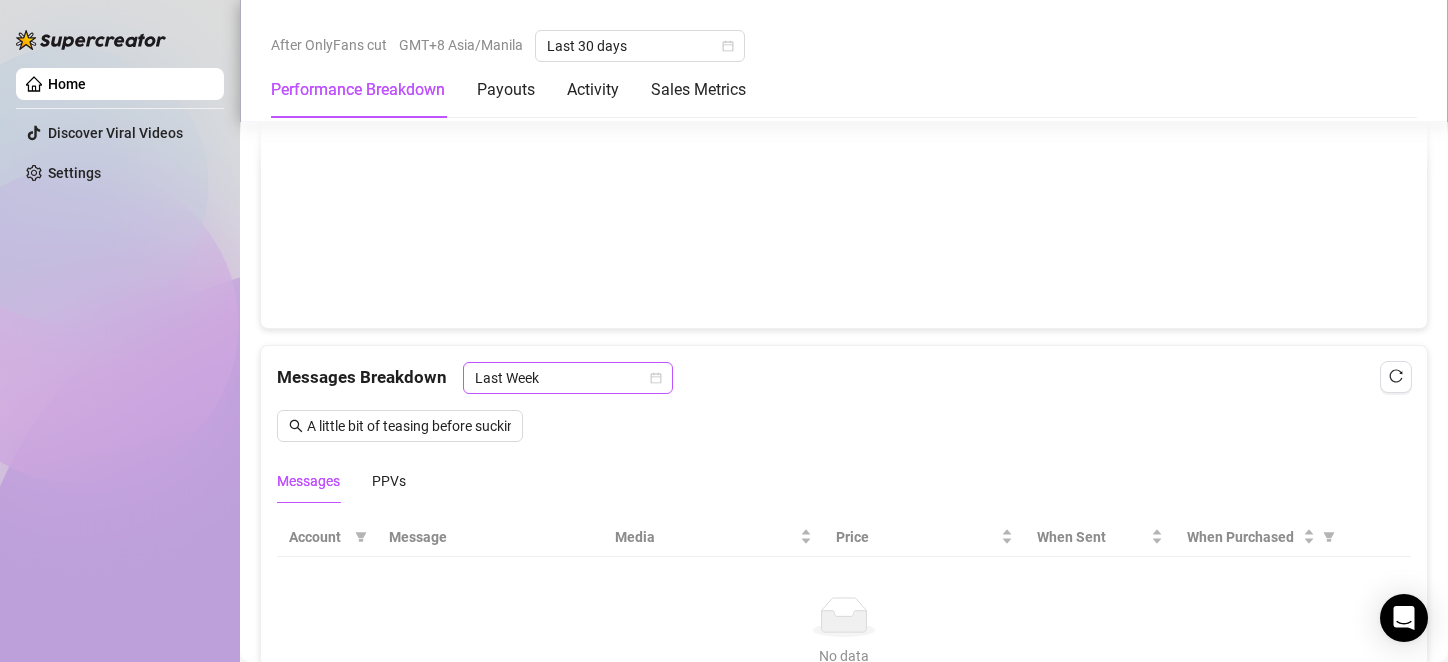 click on "Last Week" at bounding box center (568, 378) 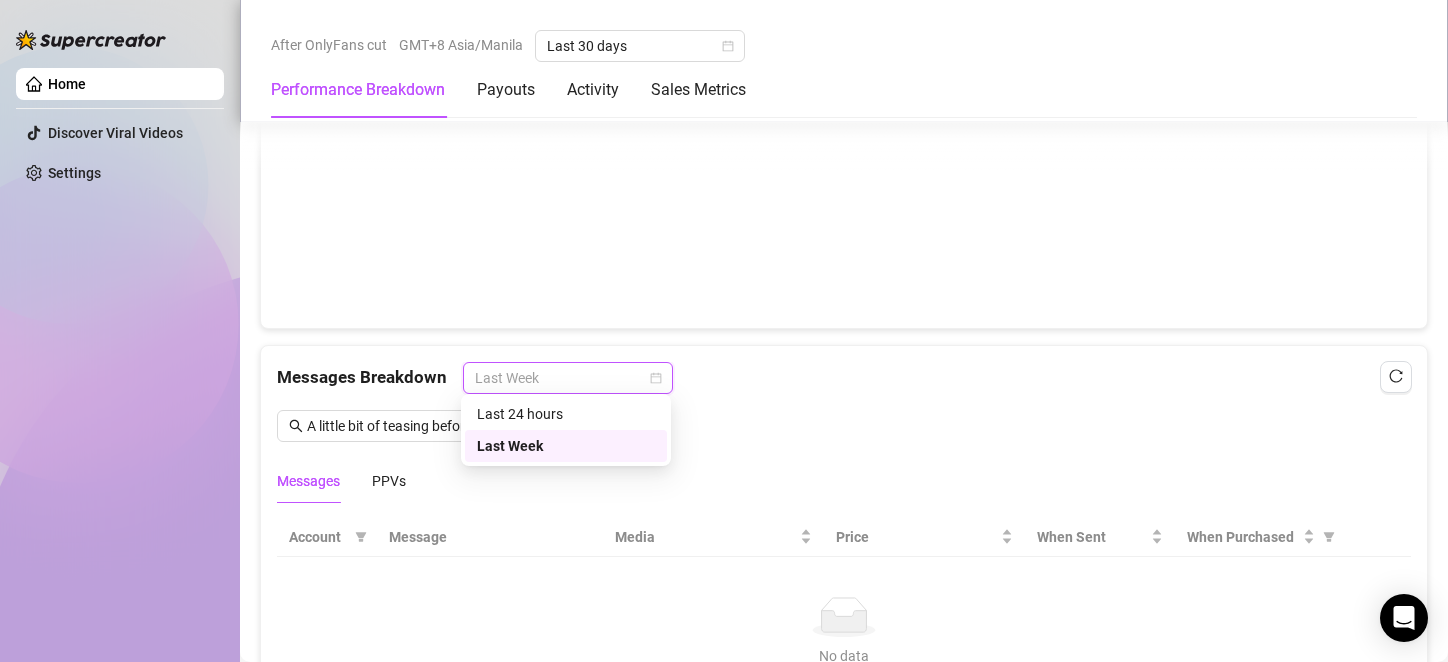 click on "Last Week" at bounding box center [568, 378] 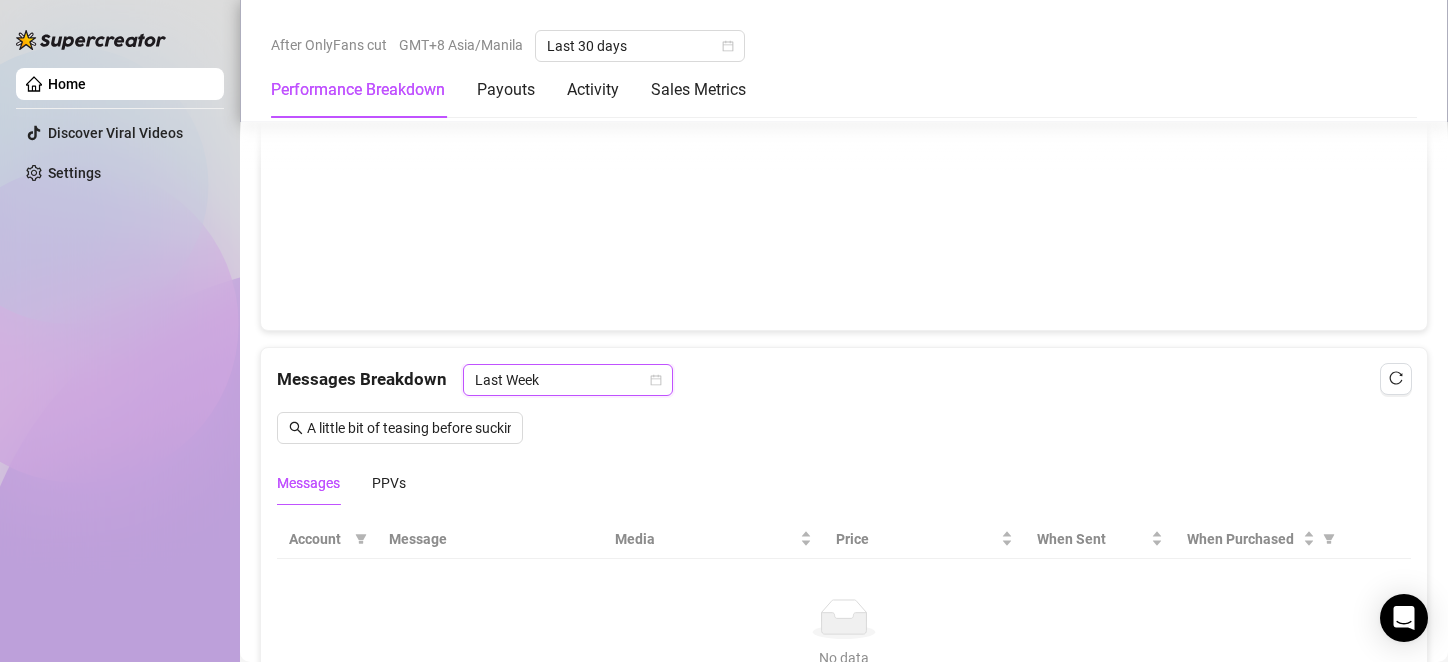 scroll, scrollTop: 1500, scrollLeft: 0, axis: vertical 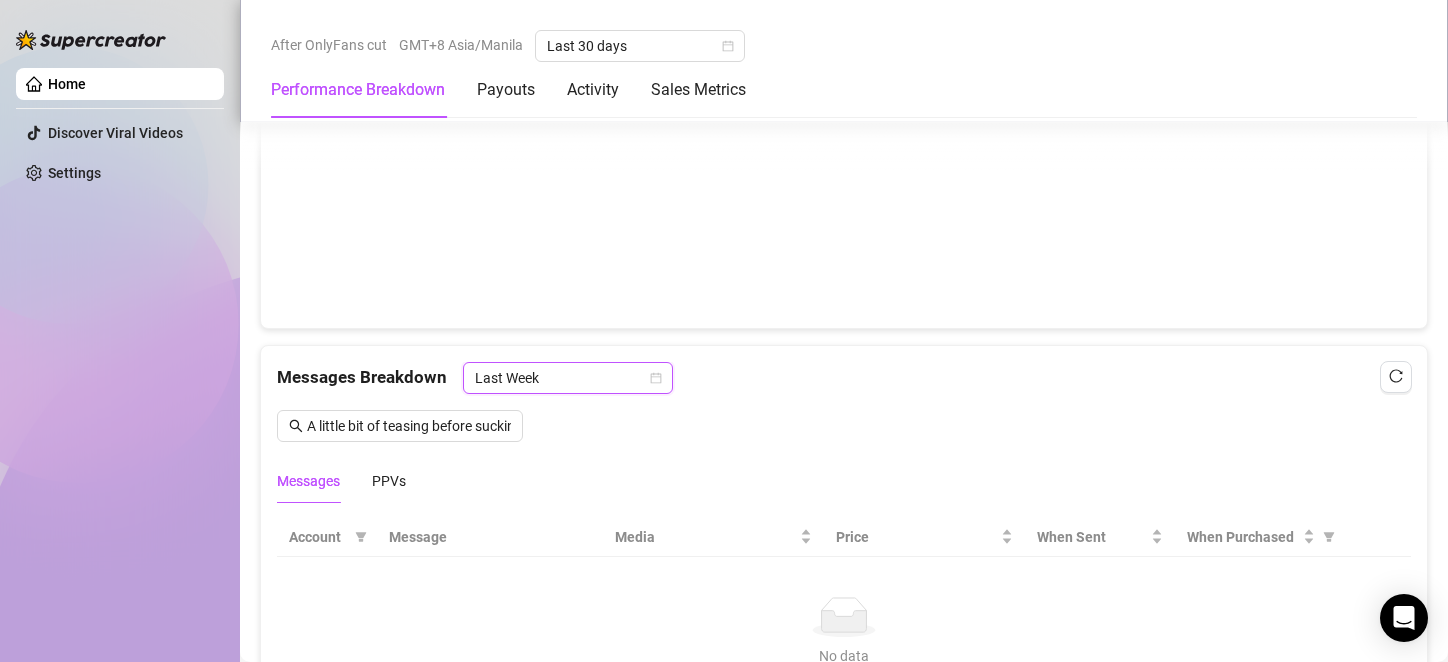 click at bounding box center [836, 212] 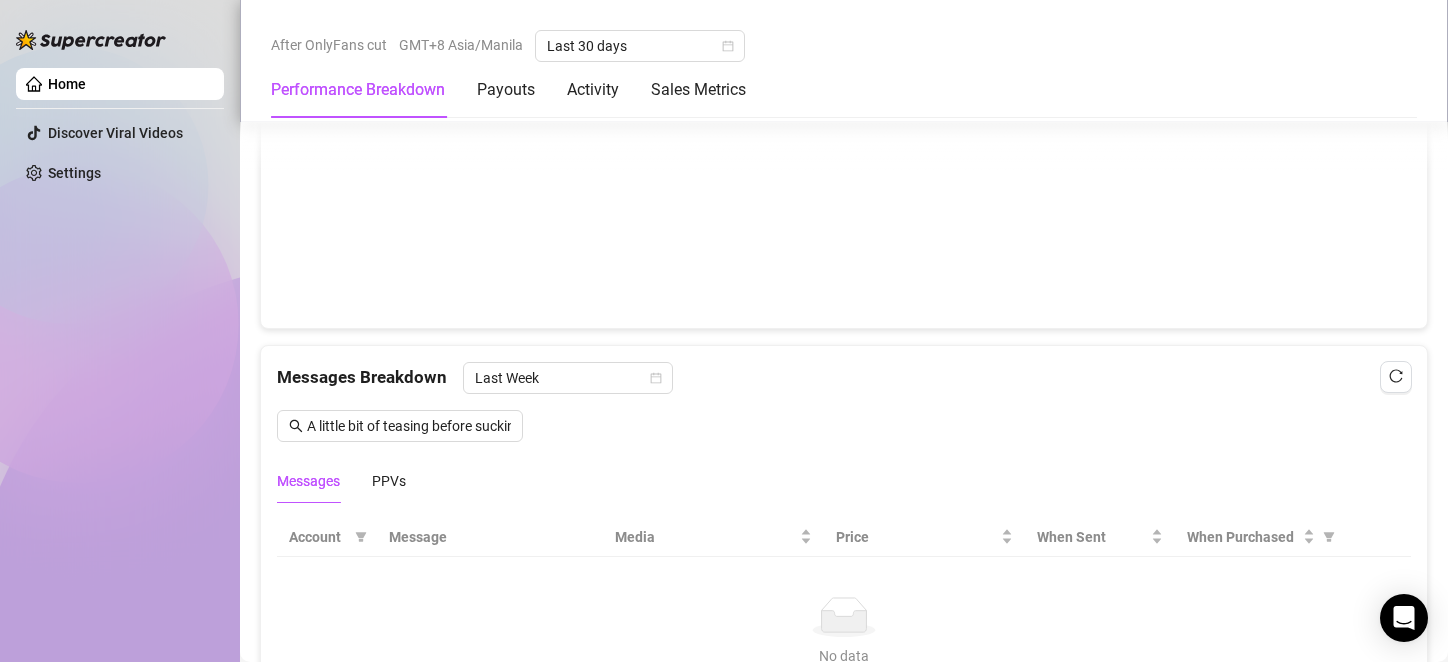 click at bounding box center [836, 212] 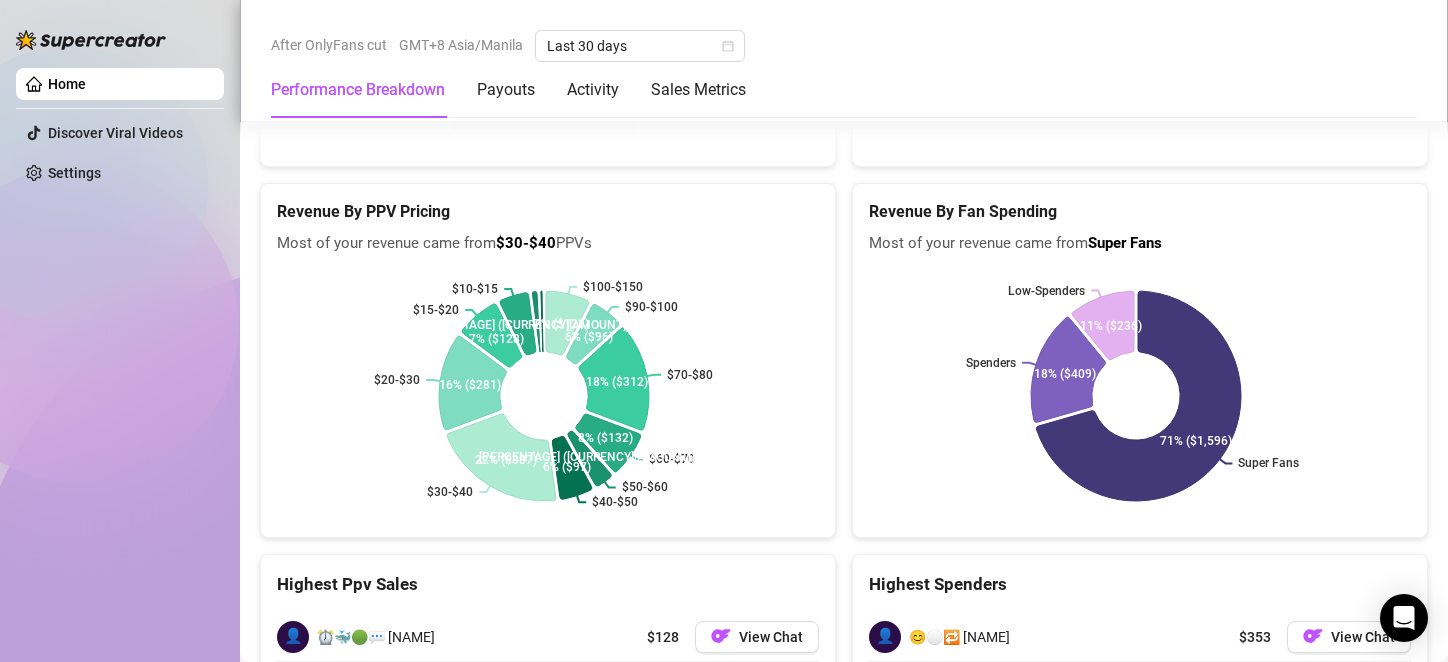 scroll, scrollTop: 2600, scrollLeft: 0, axis: vertical 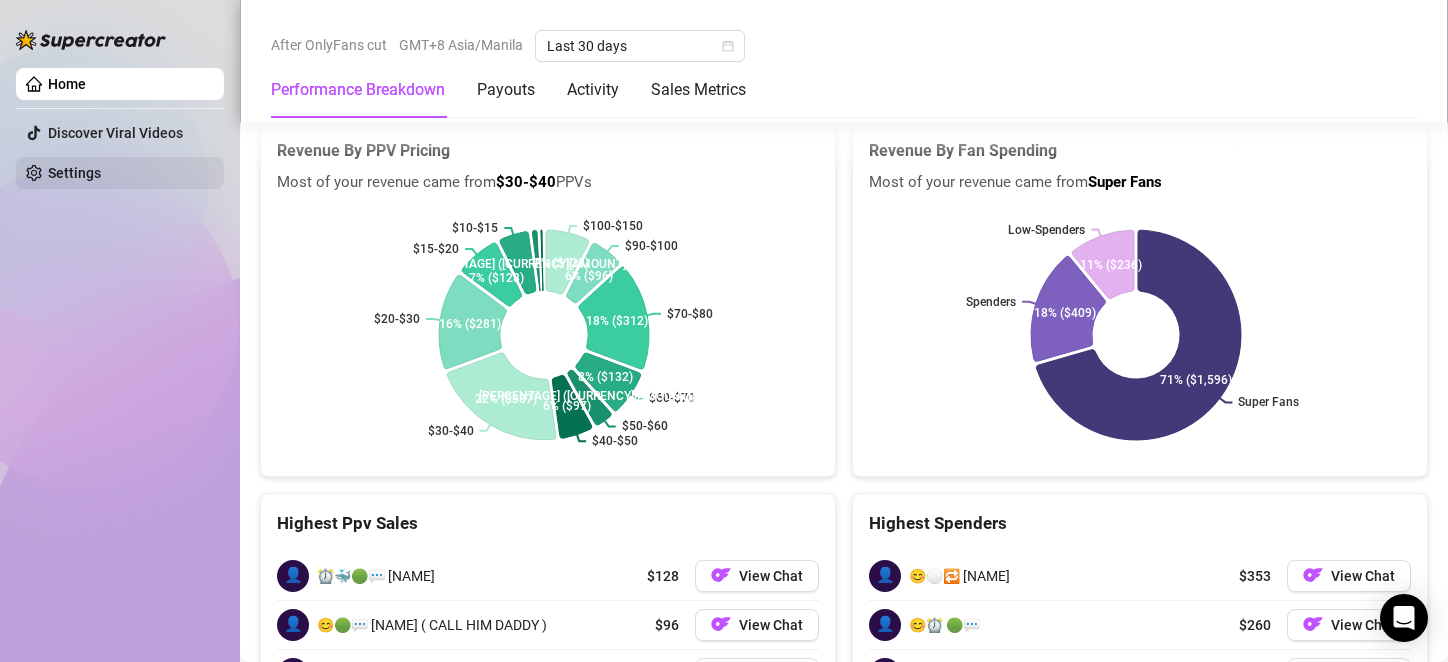 click on "Settings" at bounding box center [74, 173] 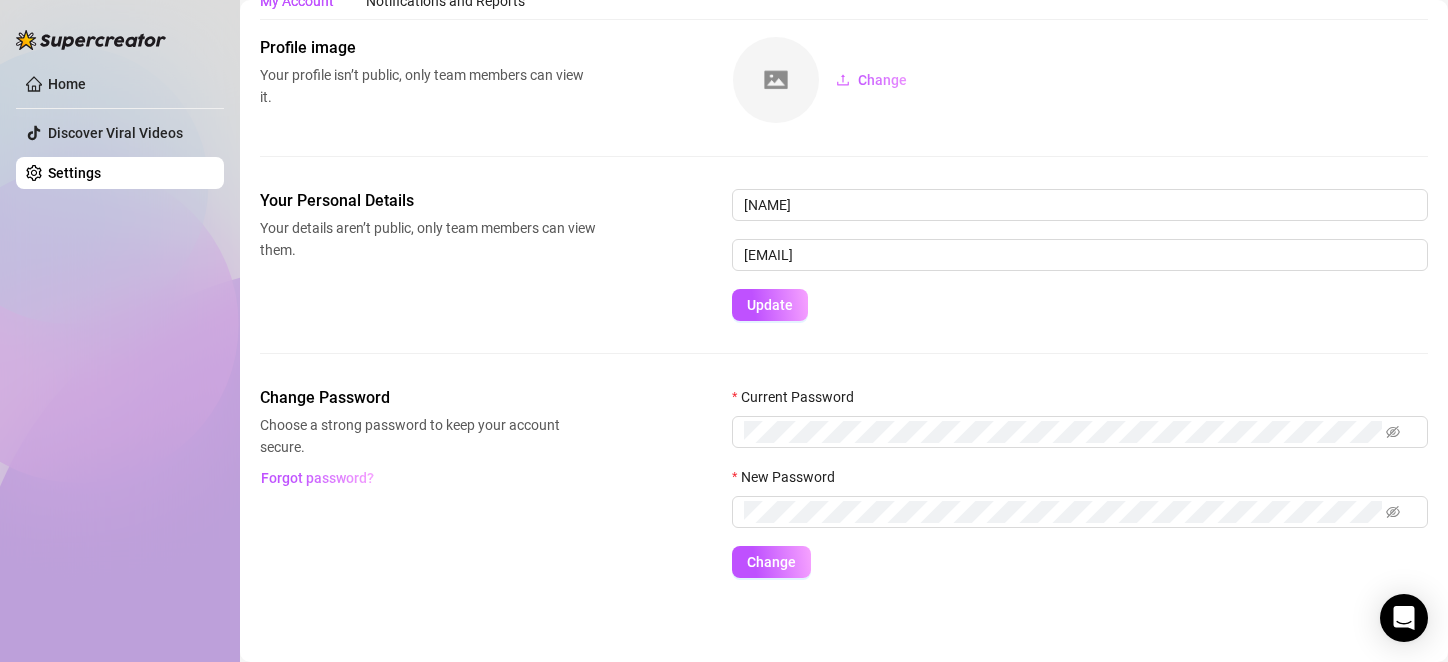 scroll, scrollTop: 77, scrollLeft: 0, axis: vertical 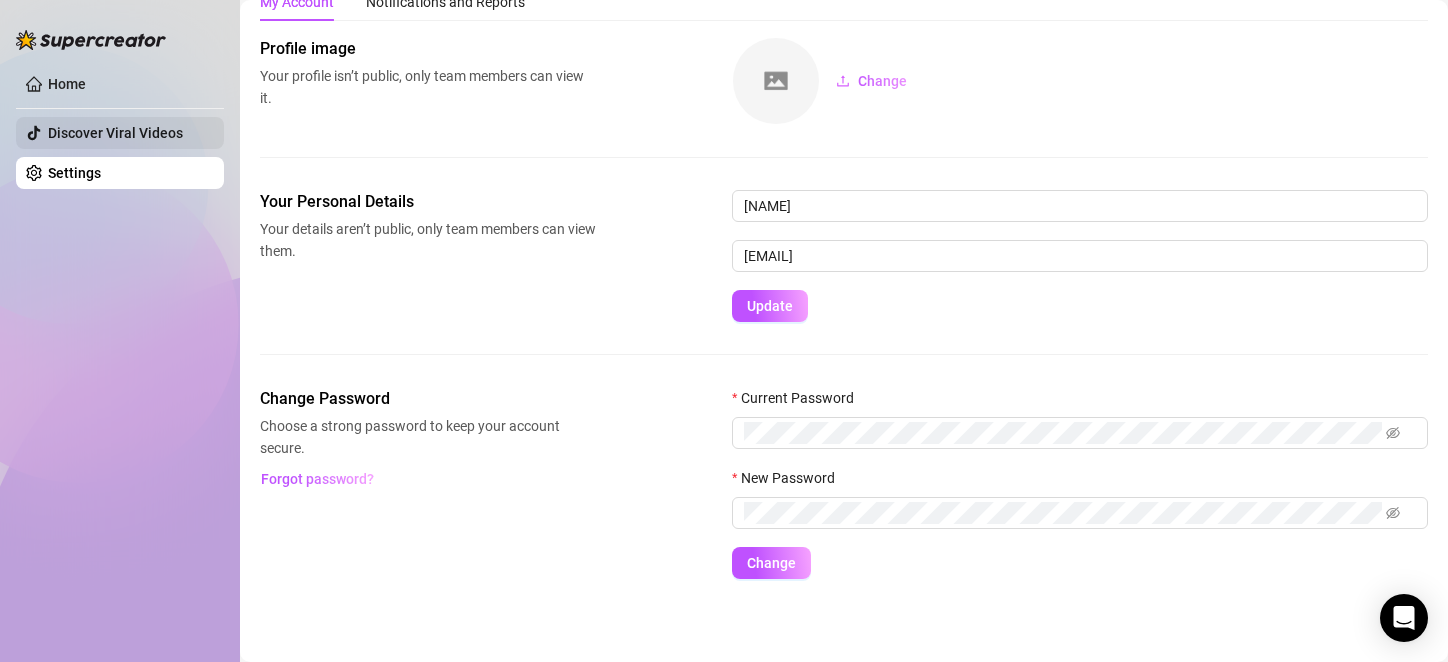 click on "Discover Viral Videos" at bounding box center [115, 133] 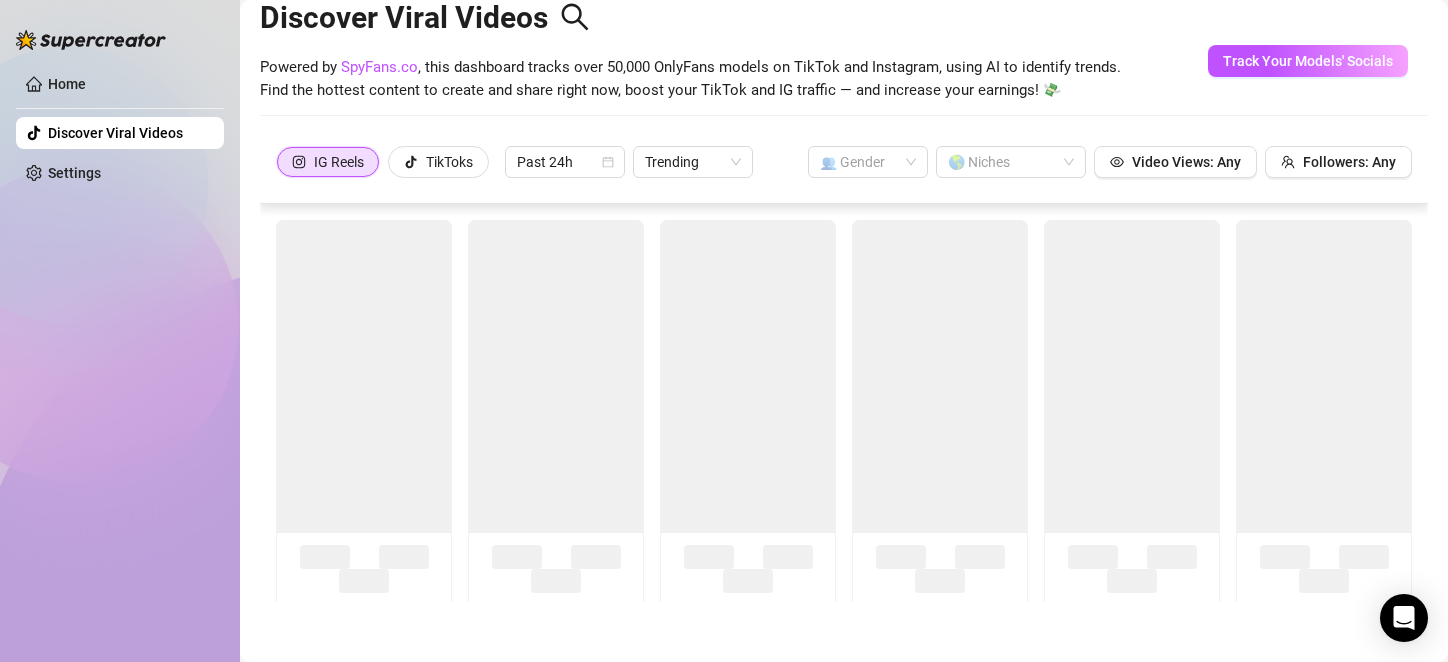 scroll, scrollTop: 44, scrollLeft: 0, axis: vertical 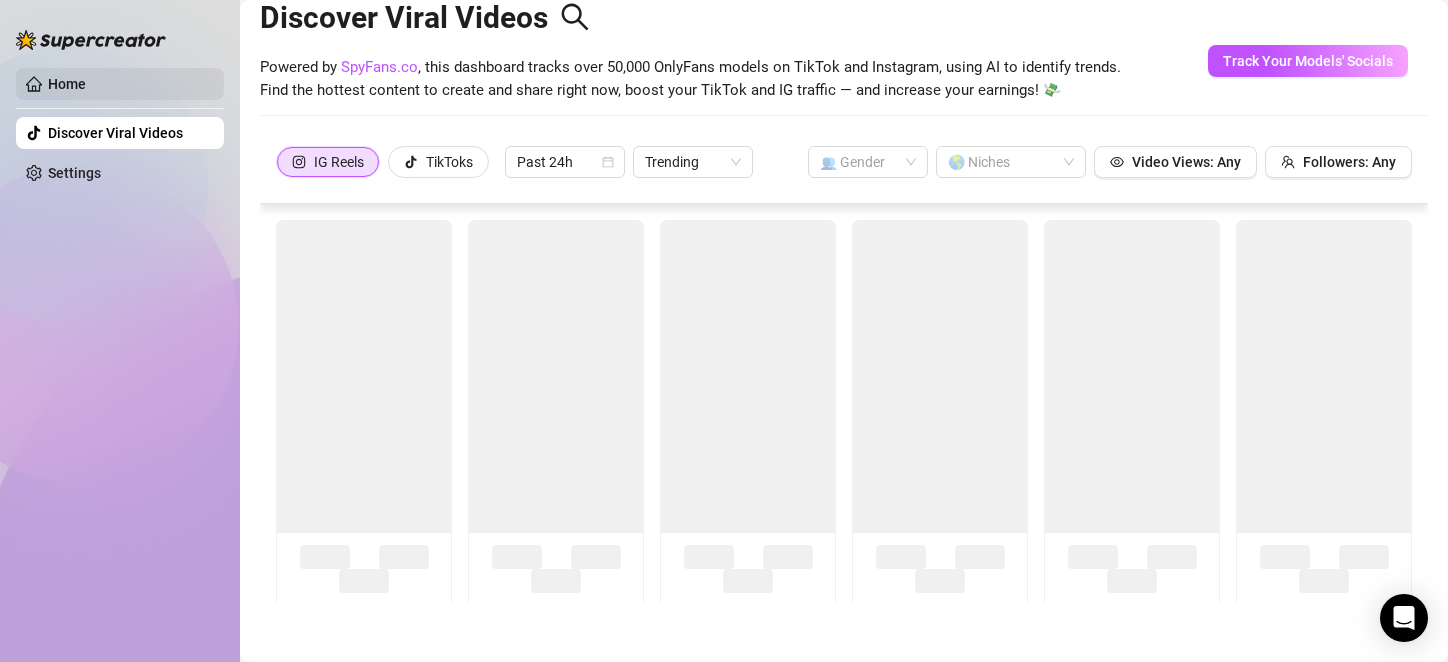 click on "Home" at bounding box center (67, 84) 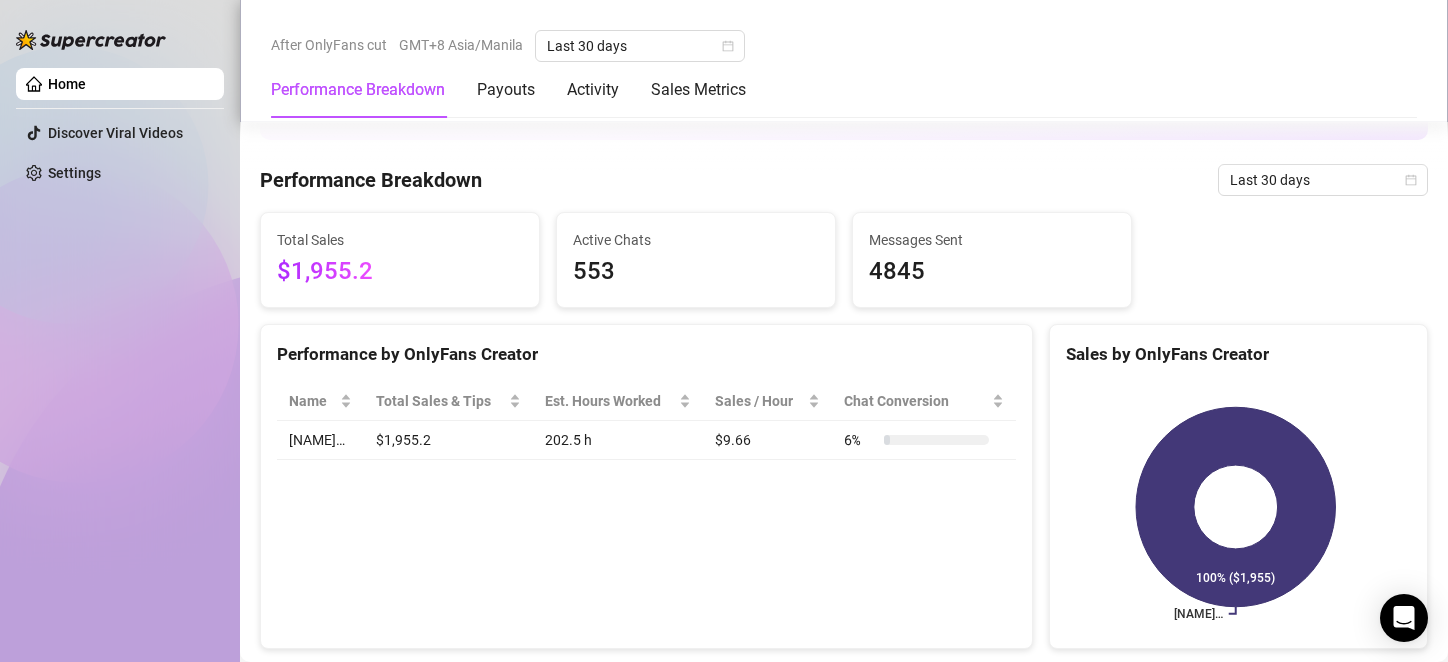 scroll, scrollTop: 2600, scrollLeft: 0, axis: vertical 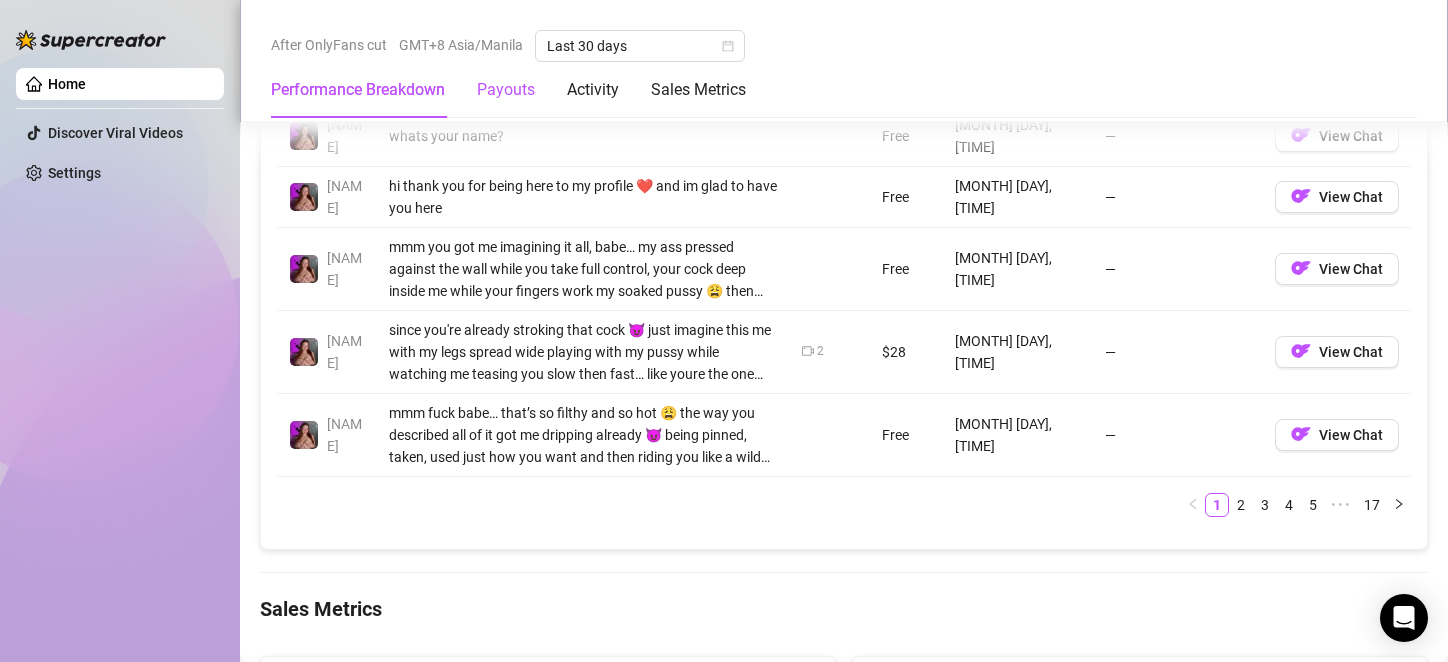 click on "Payouts" at bounding box center (506, 90) 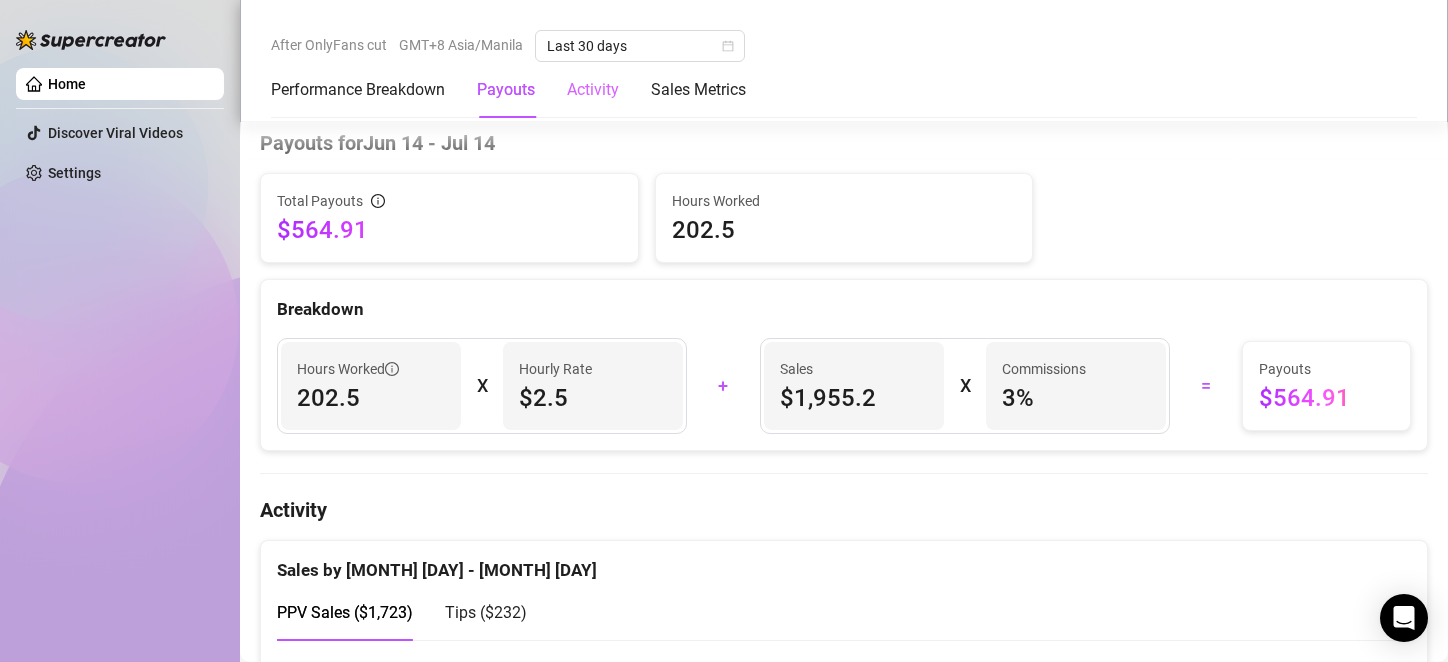 scroll, scrollTop: 604, scrollLeft: 0, axis: vertical 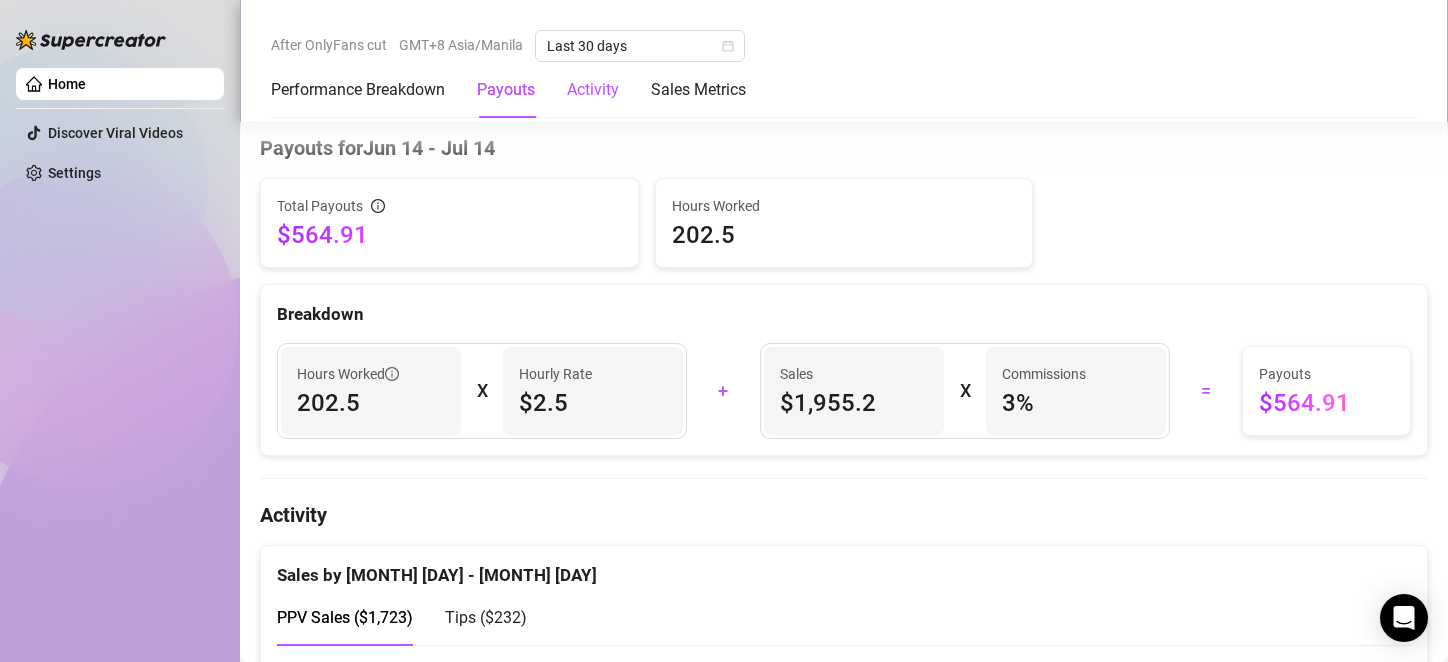click on "Activity" at bounding box center (593, 90) 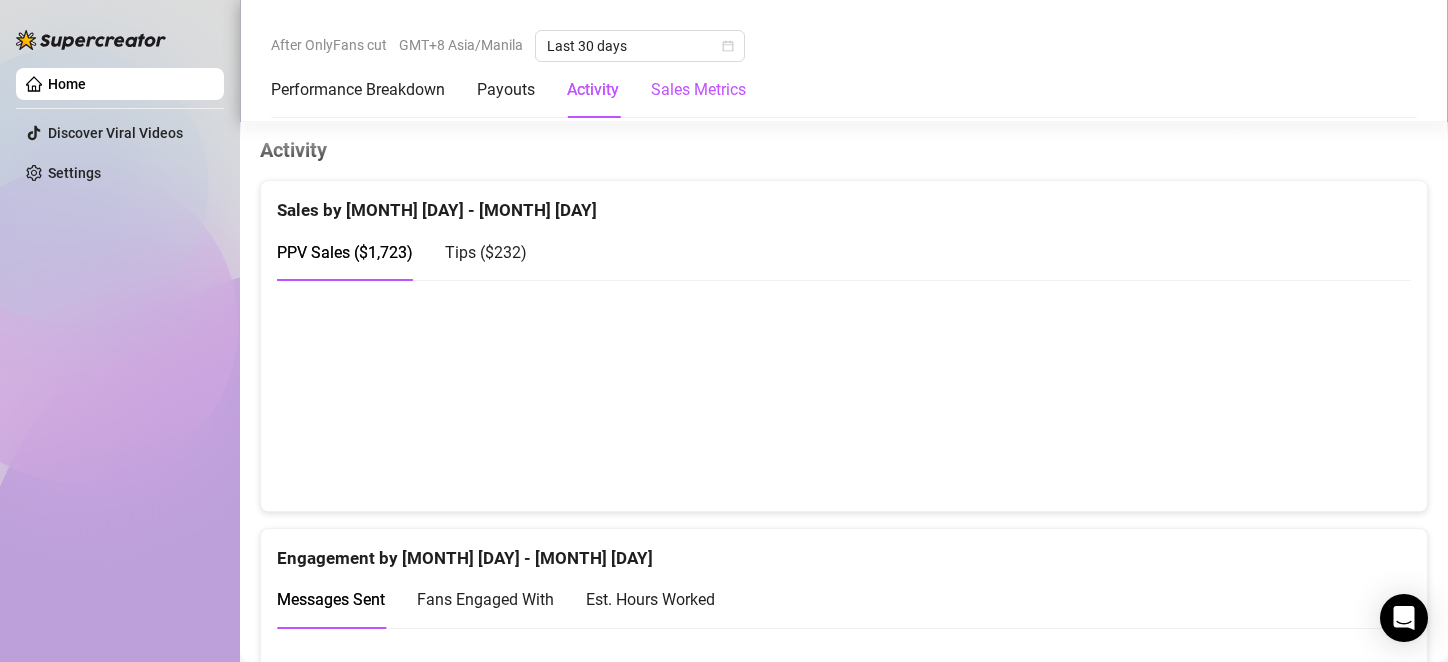 click on "Sales Metrics" at bounding box center [698, 90] 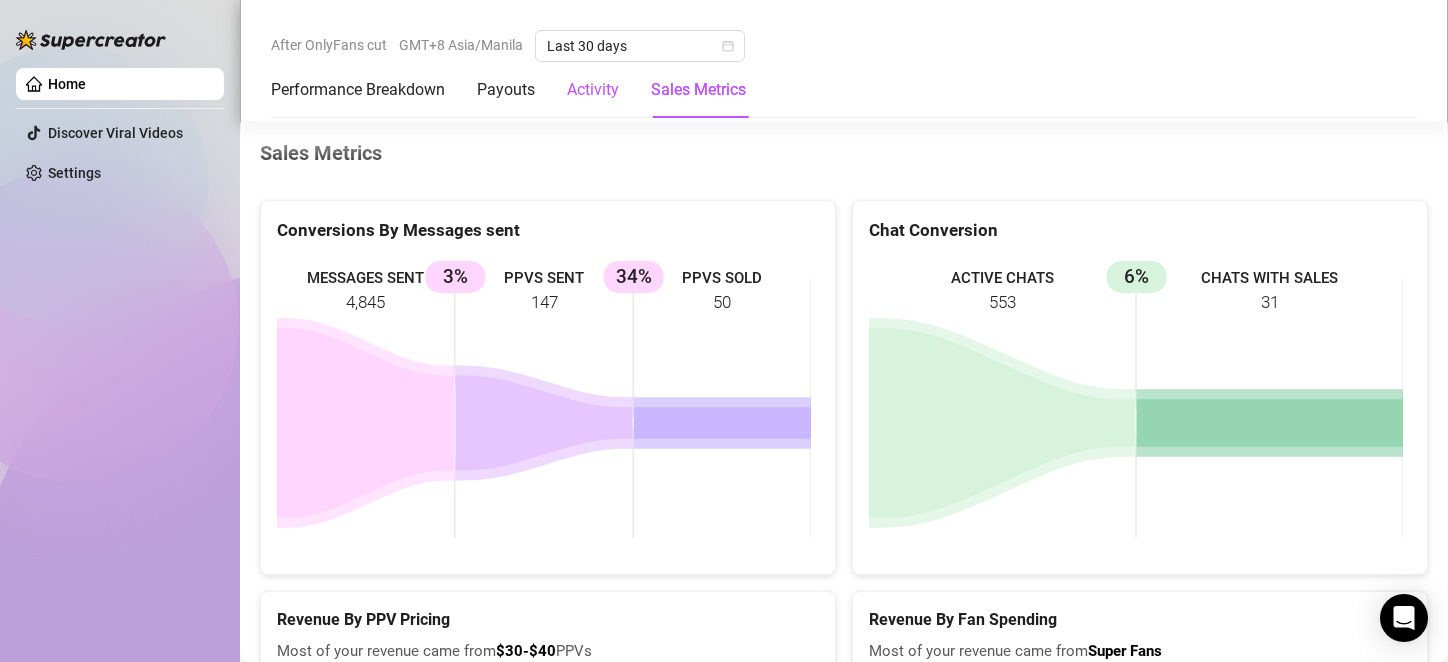 click on "Activity" at bounding box center [593, 90] 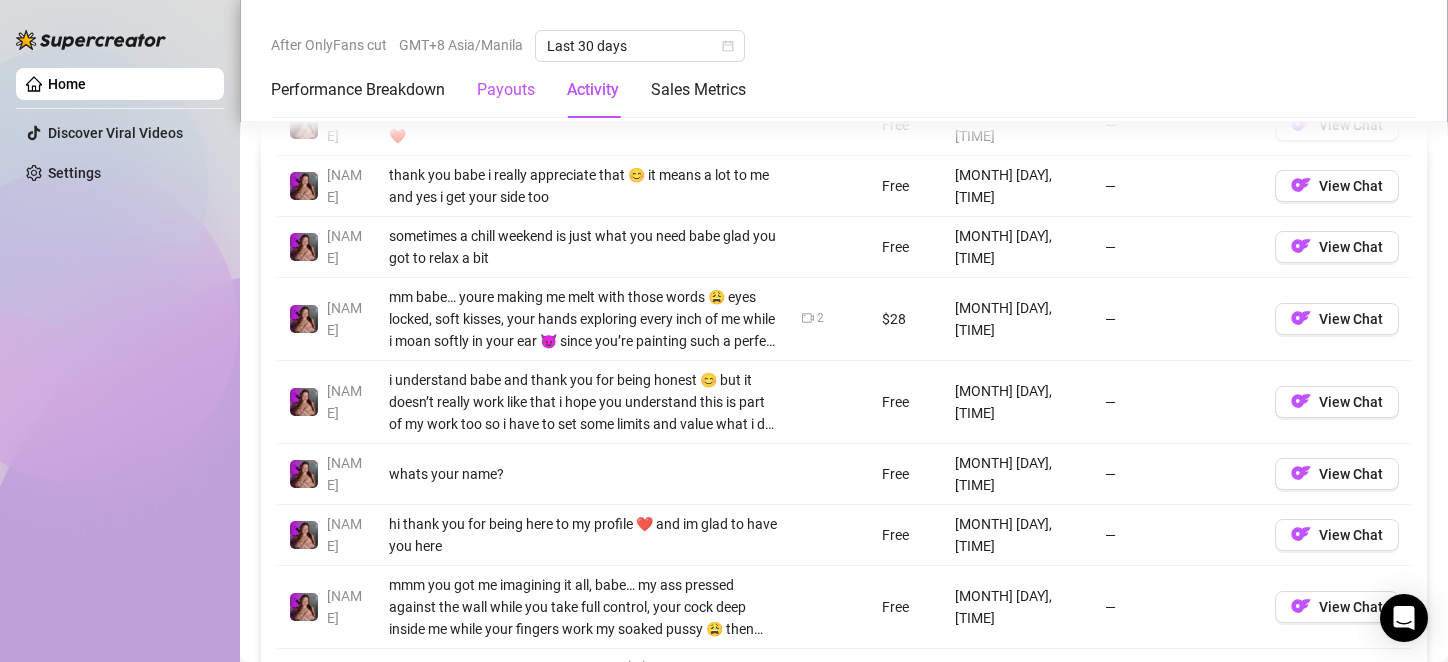 click on "Payouts" at bounding box center (506, 90) 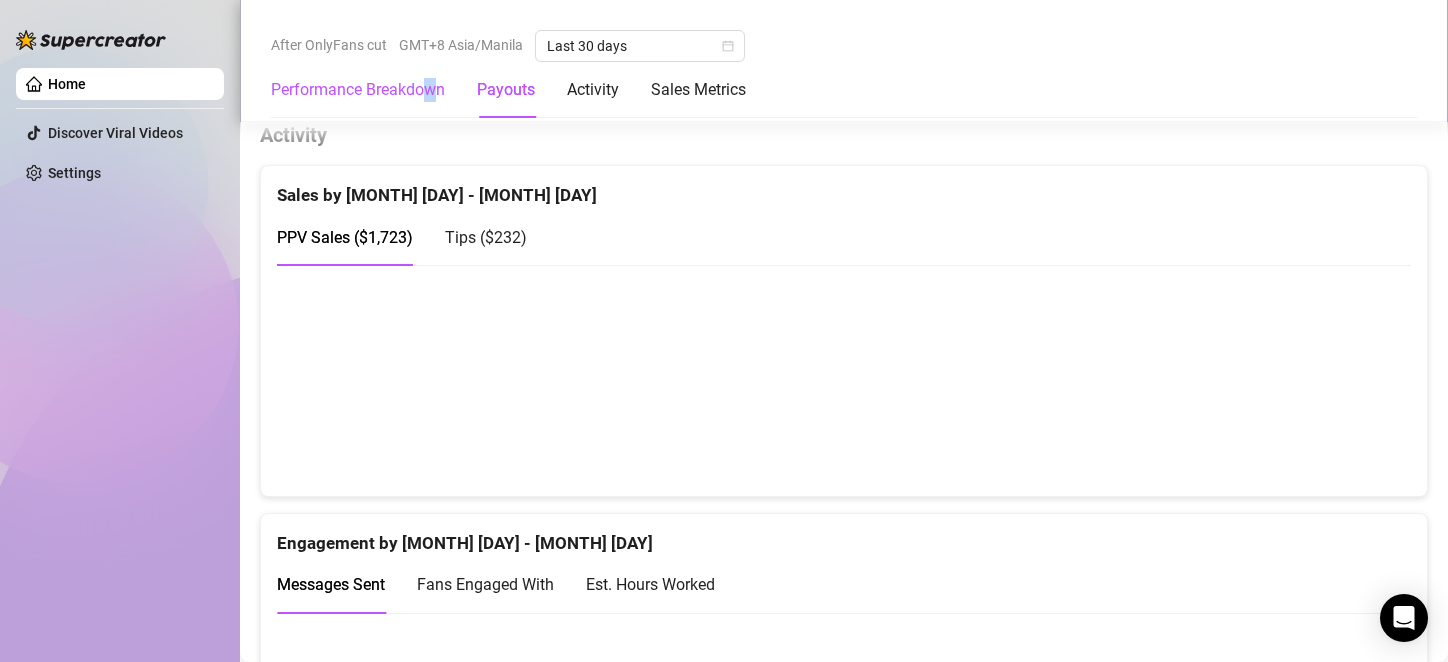 click on "Performance Breakdown" at bounding box center (358, 90) 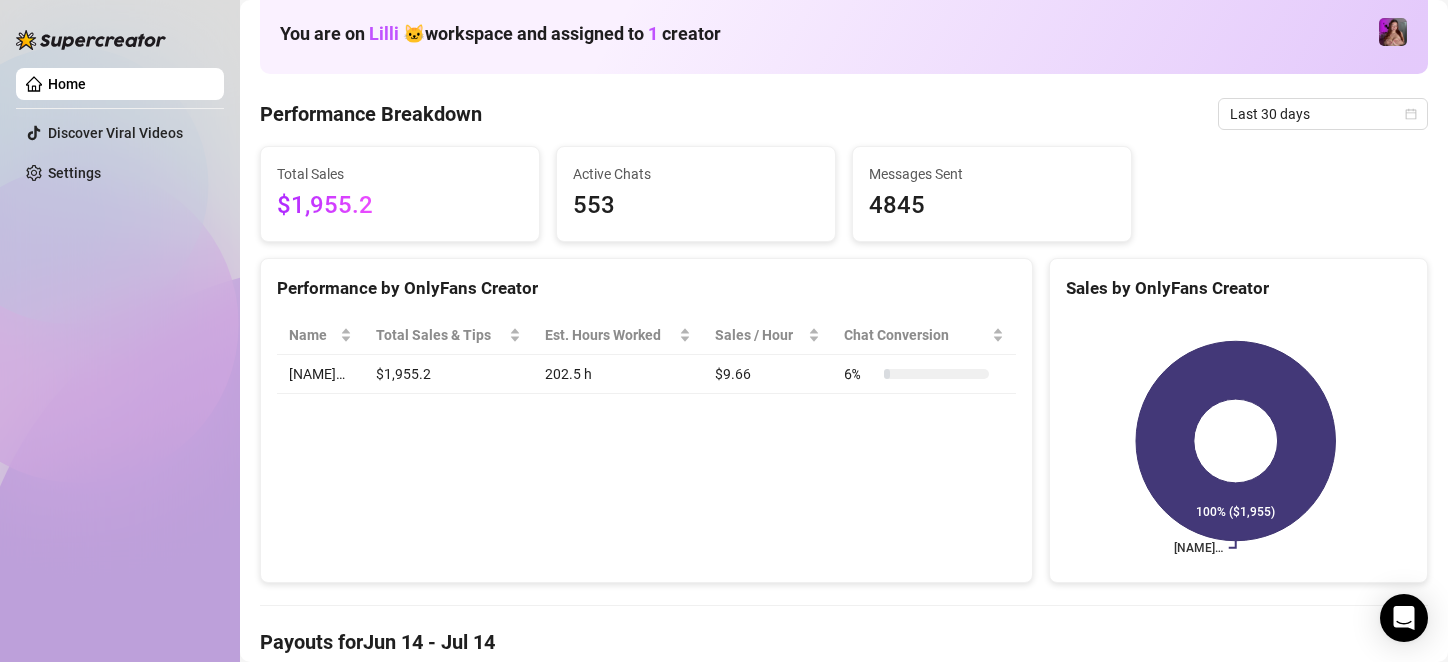 scroll, scrollTop: 77, scrollLeft: 0, axis: vertical 